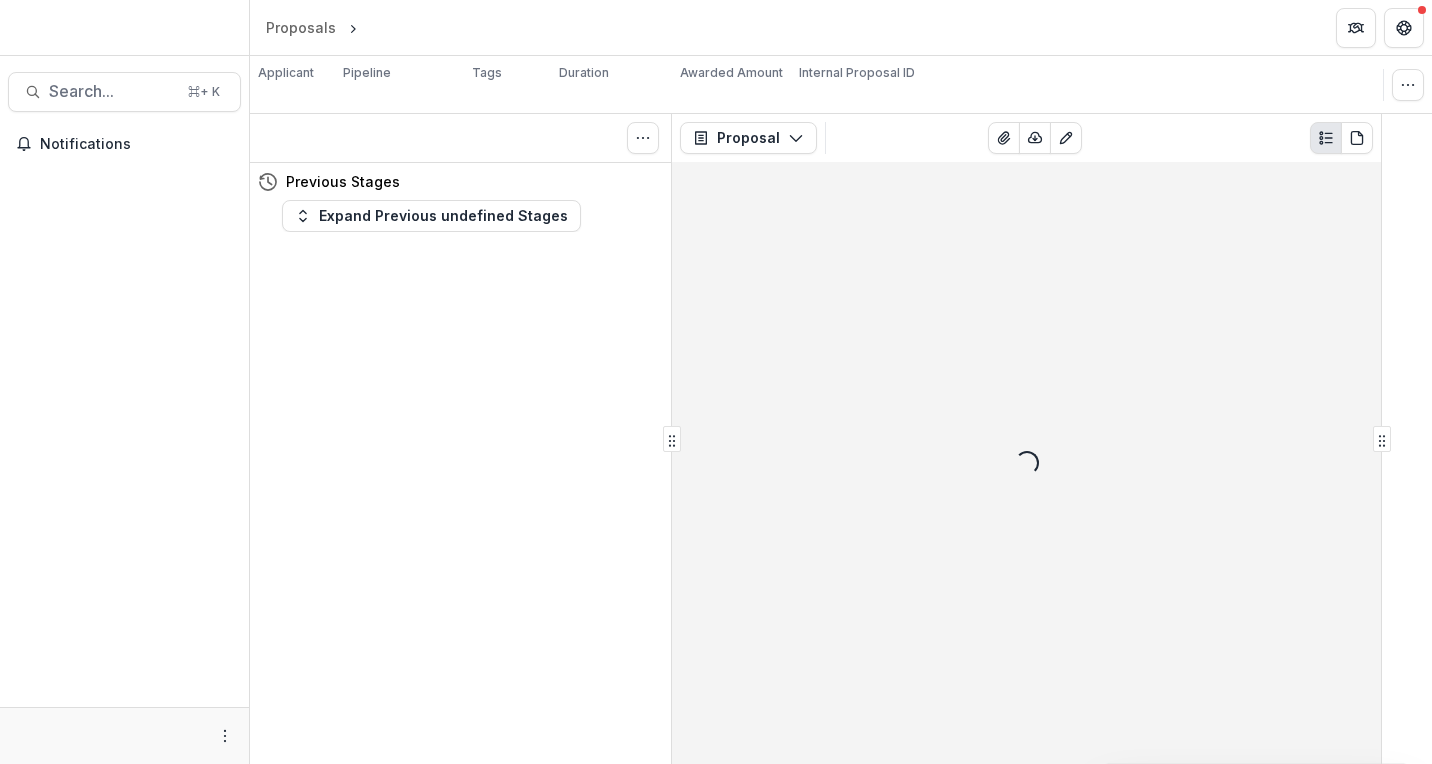 scroll, scrollTop: 0, scrollLeft: 0, axis: both 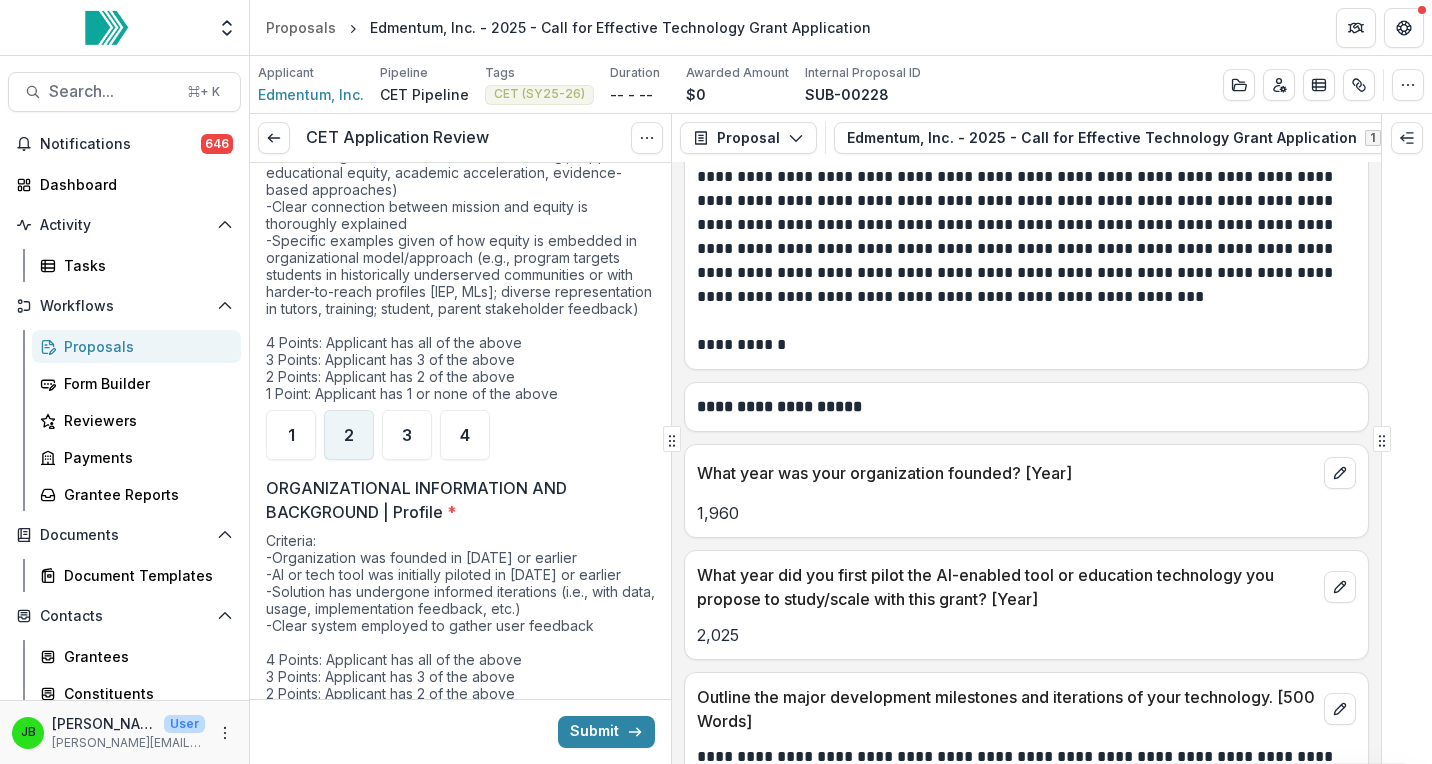 click on "2" at bounding box center (349, 435) 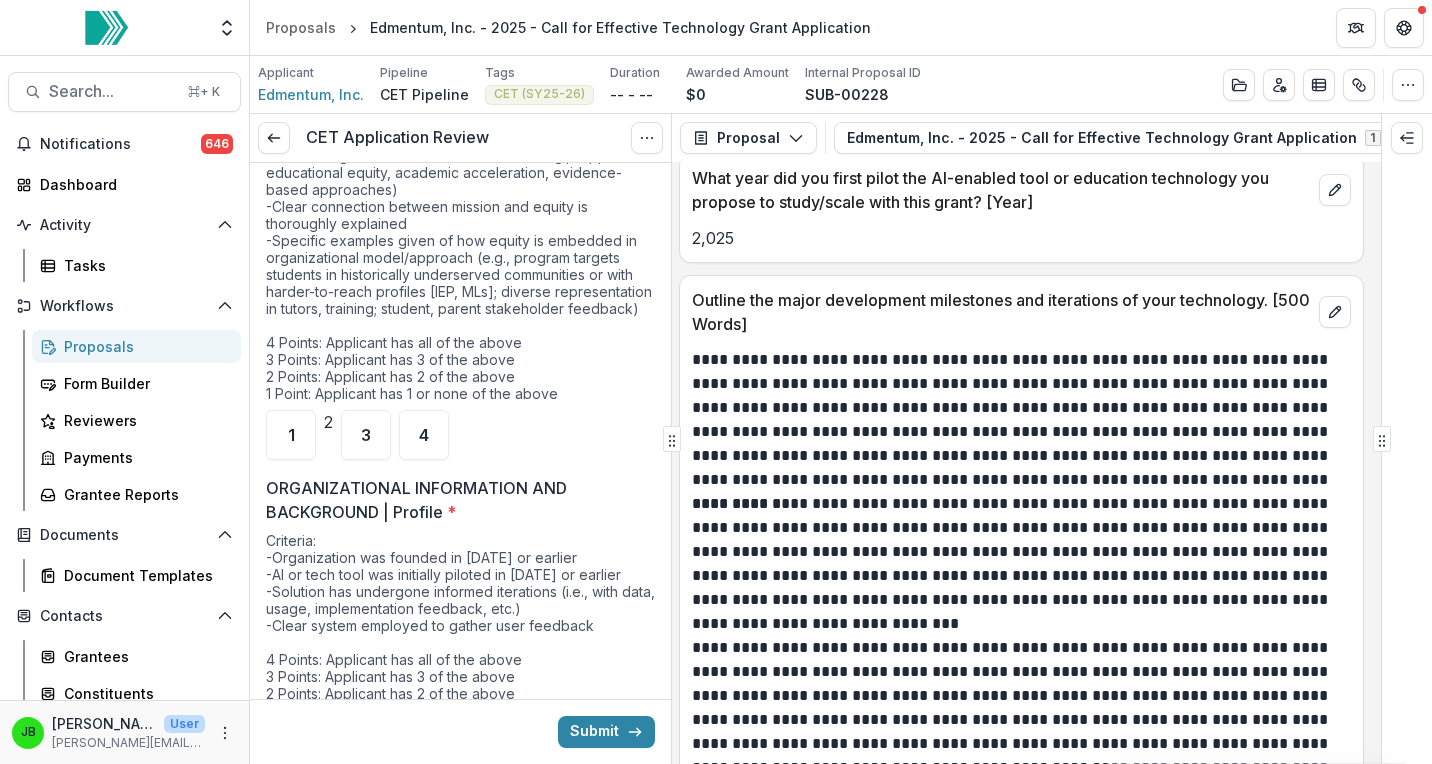 scroll, scrollTop: 2892, scrollLeft: 5, axis: both 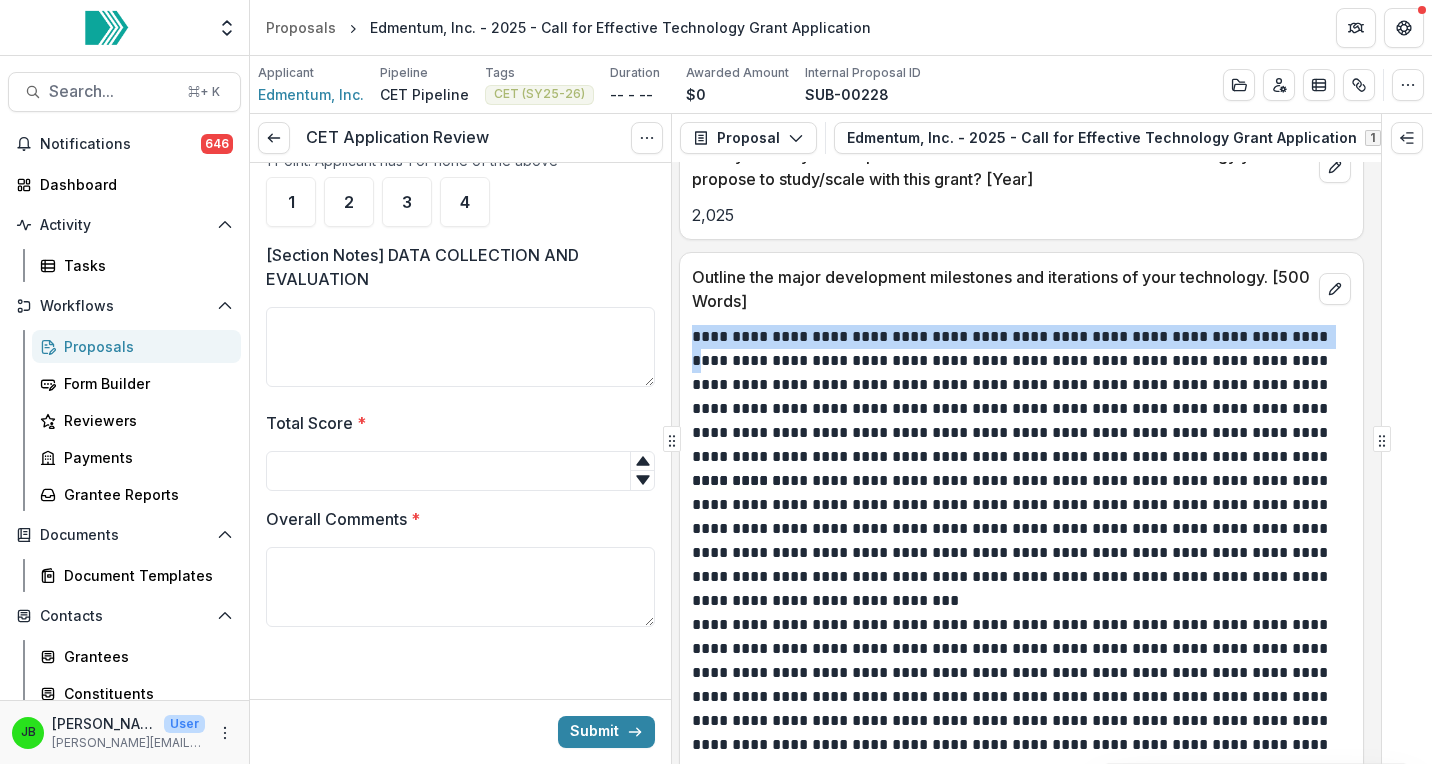 drag, startPoint x: 694, startPoint y: 290, endPoint x: 1285, endPoint y: 290, distance: 591 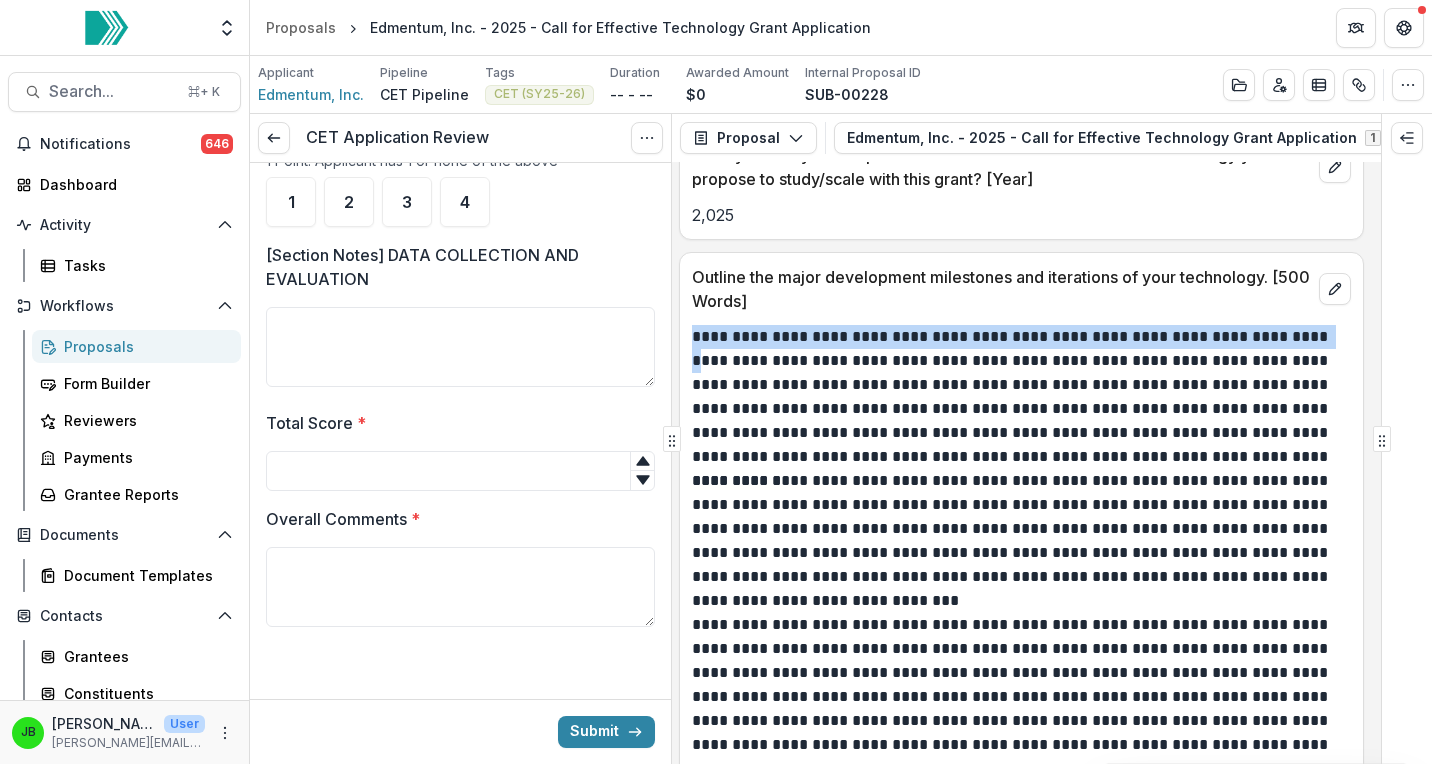copy on "**********" 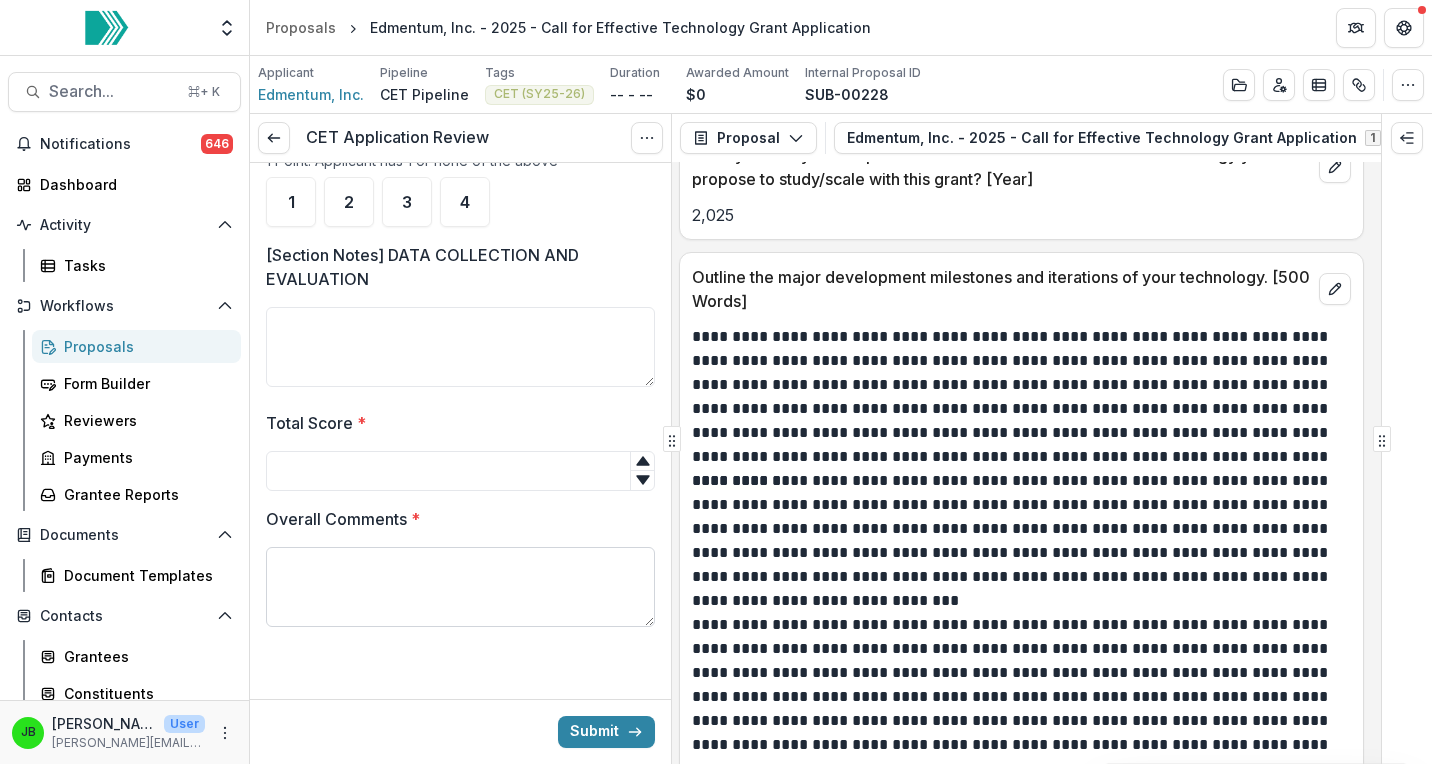 click on "Overall Comments *" at bounding box center (460, 587) 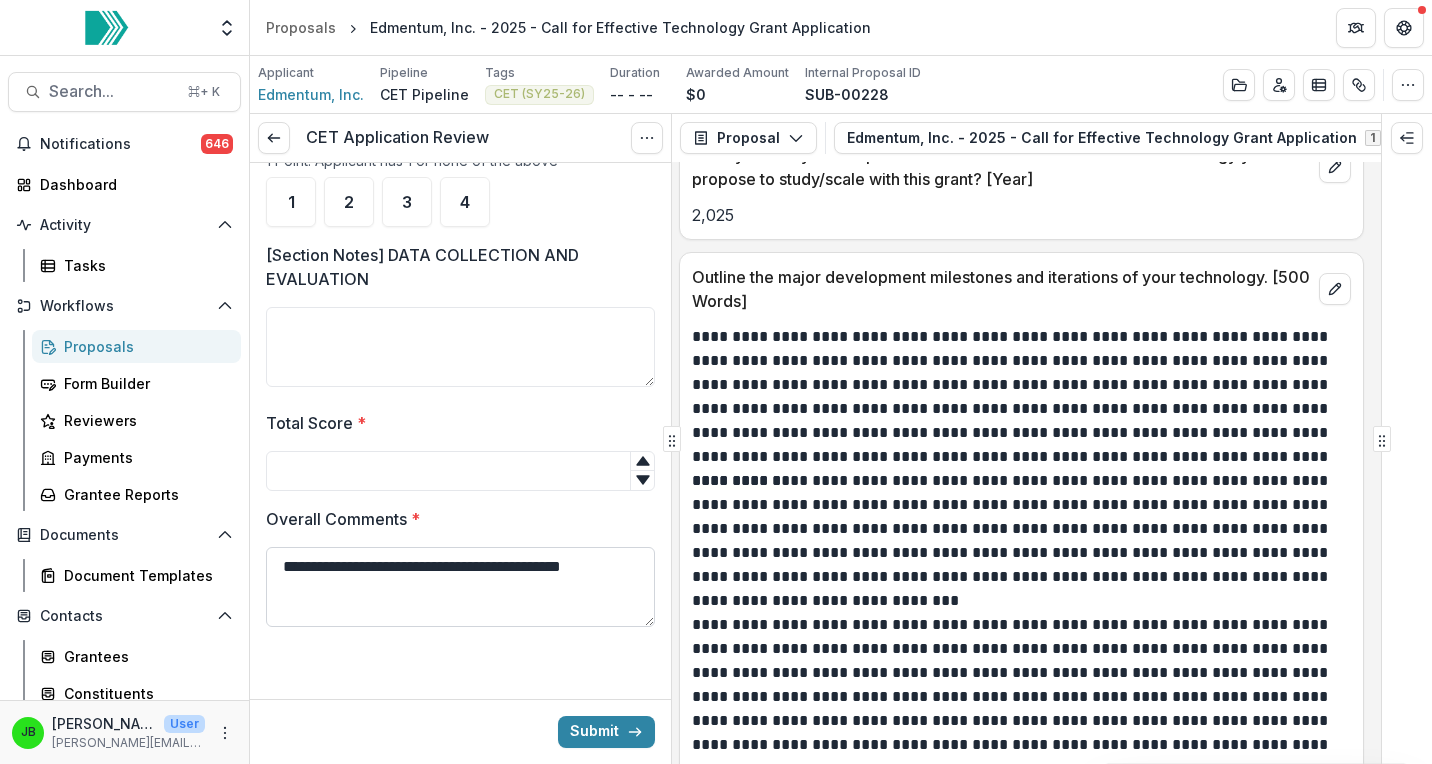 paste on "**********" 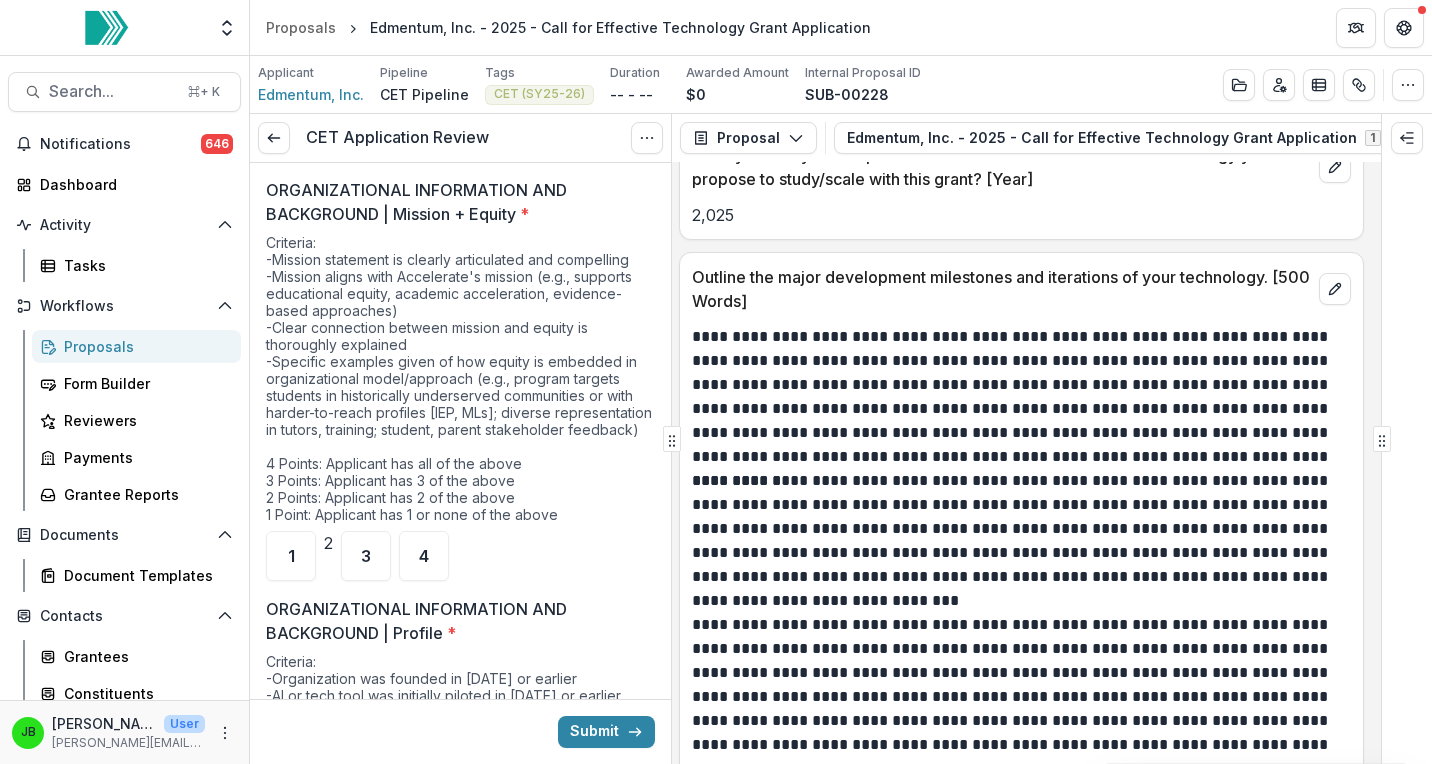 scroll, scrollTop: 77, scrollLeft: 0, axis: vertical 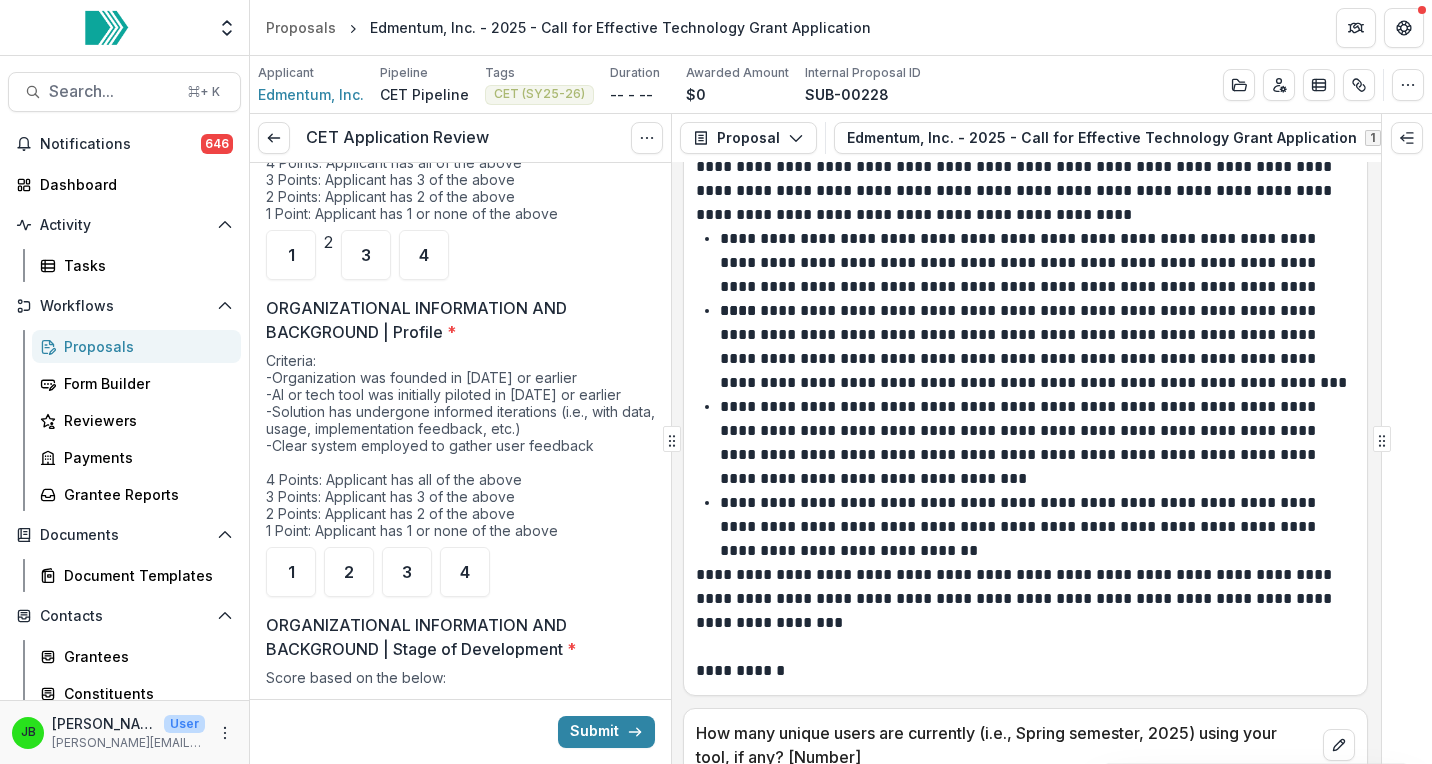 click on "**********" at bounding box center [460, 2420] 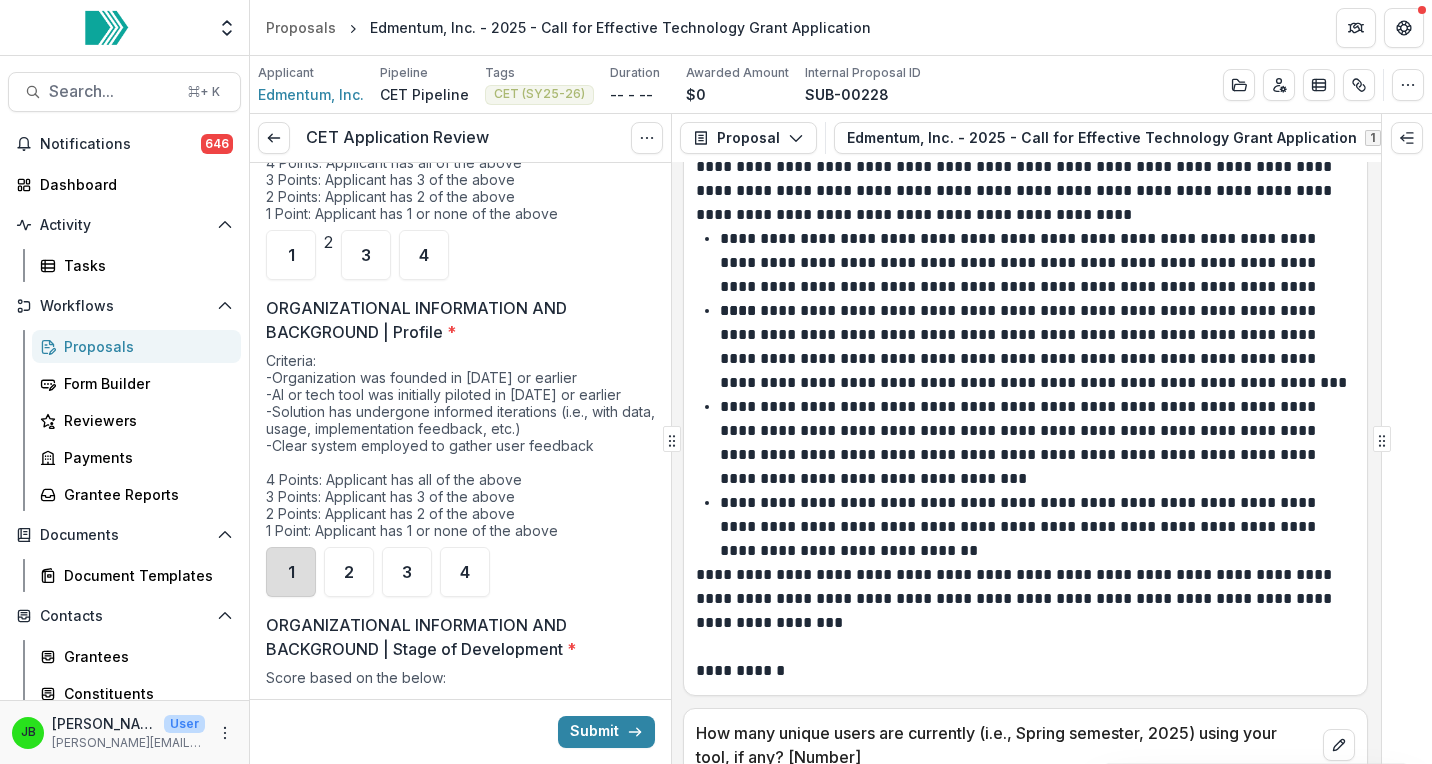 click on "1" at bounding box center (291, 572) 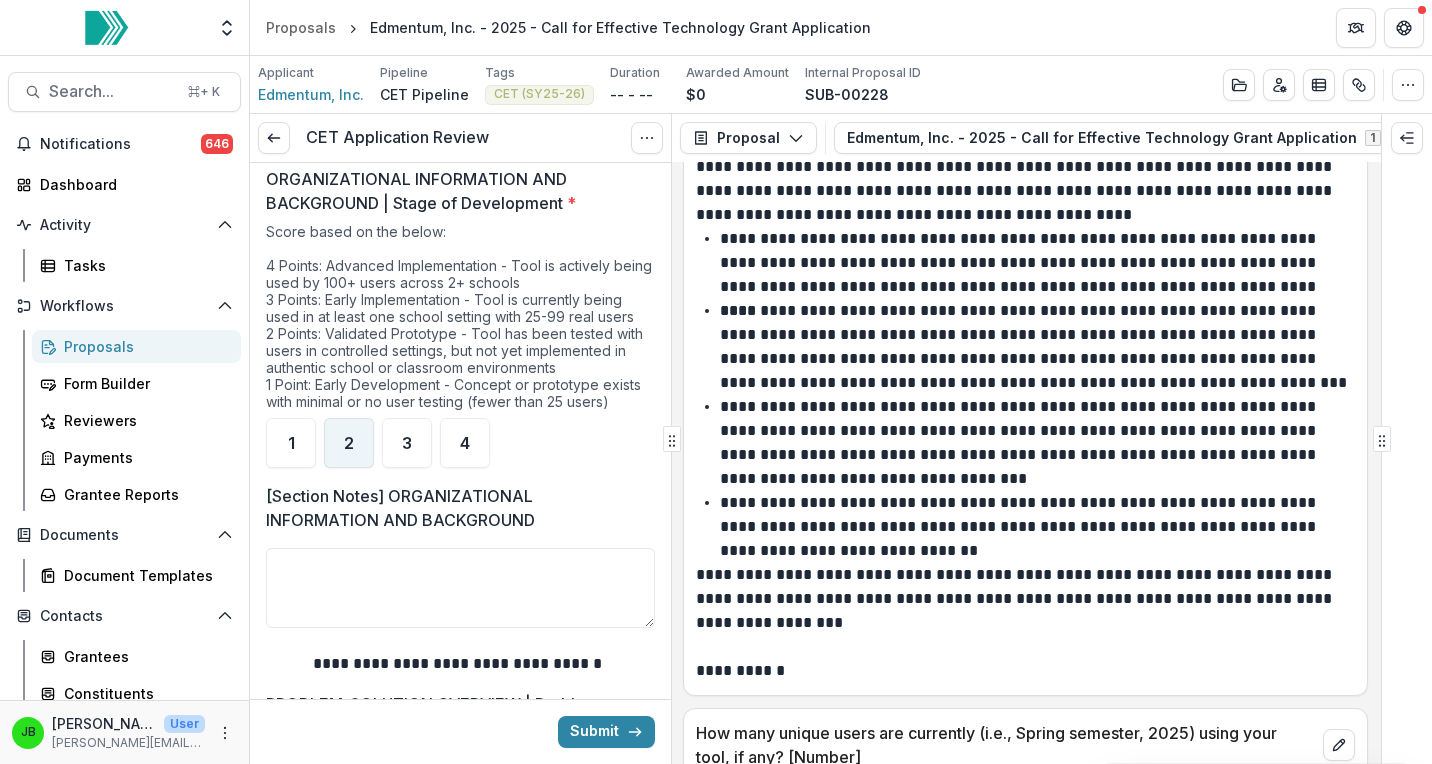 scroll, scrollTop: 932, scrollLeft: 0, axis: vertical 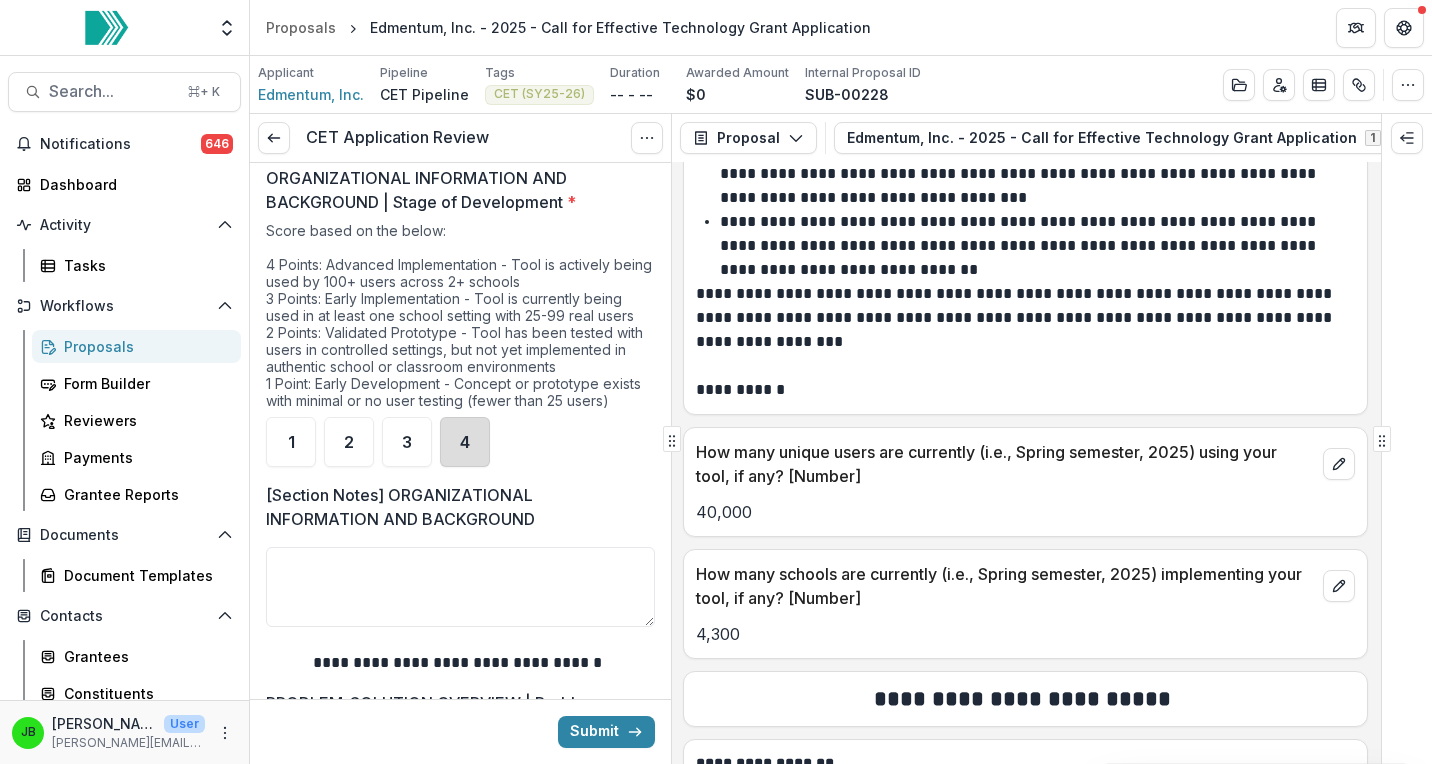 click on "4" at bounding box center (465, 442) 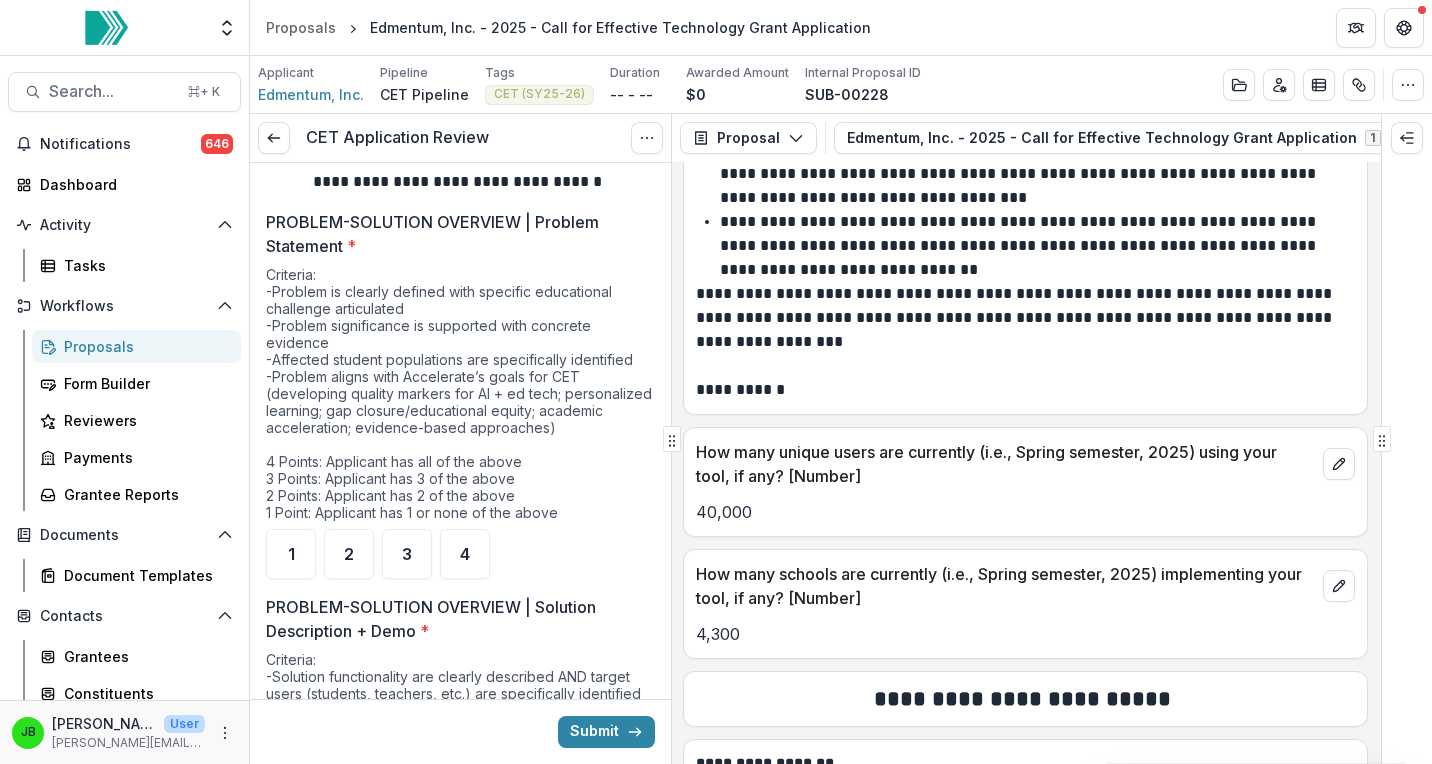 scroll, scrollTop: 1415, scrollLeft: 0, axis: vertical 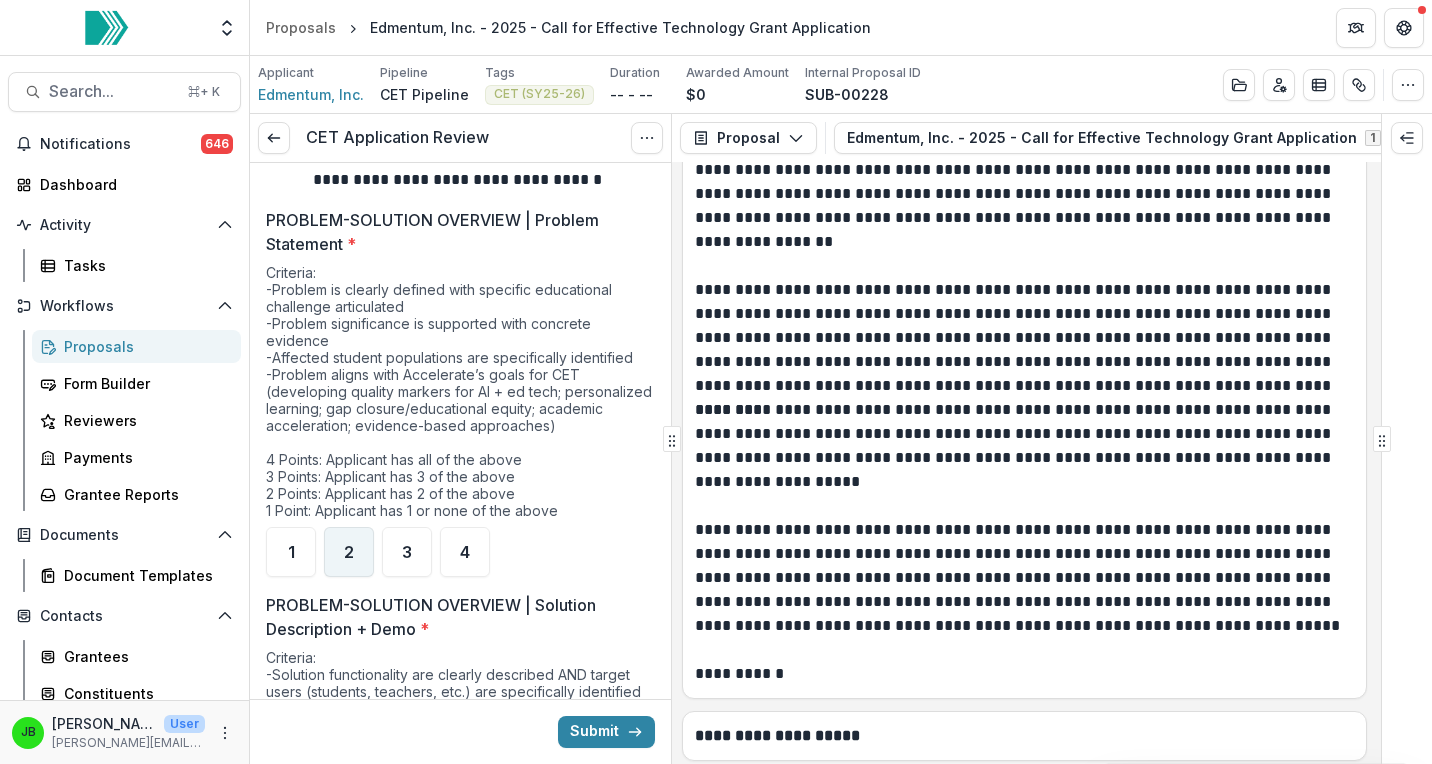 click on "2" at bounding box center [349, 552] 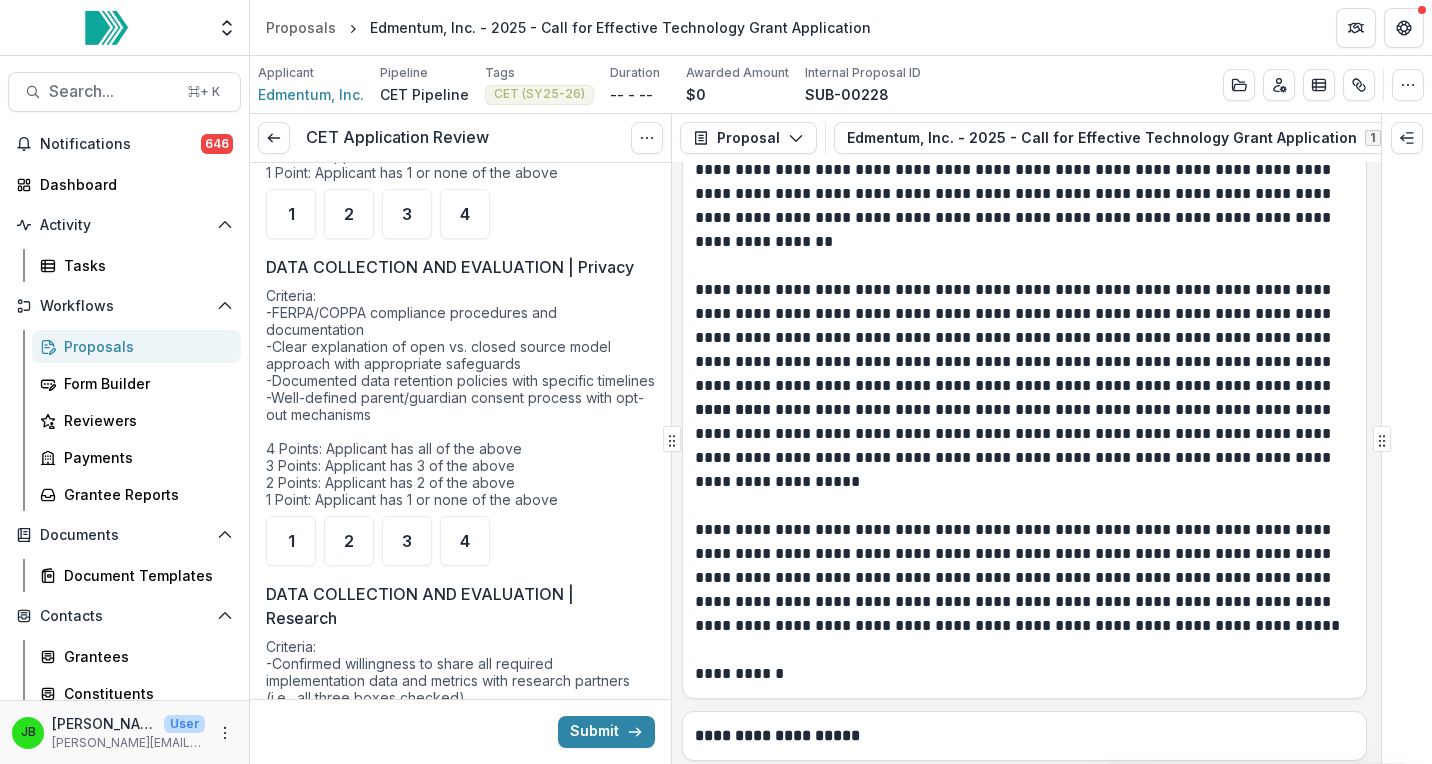 scroll, scrollTop: 5069, scrollLeft: 0, axis: vertical 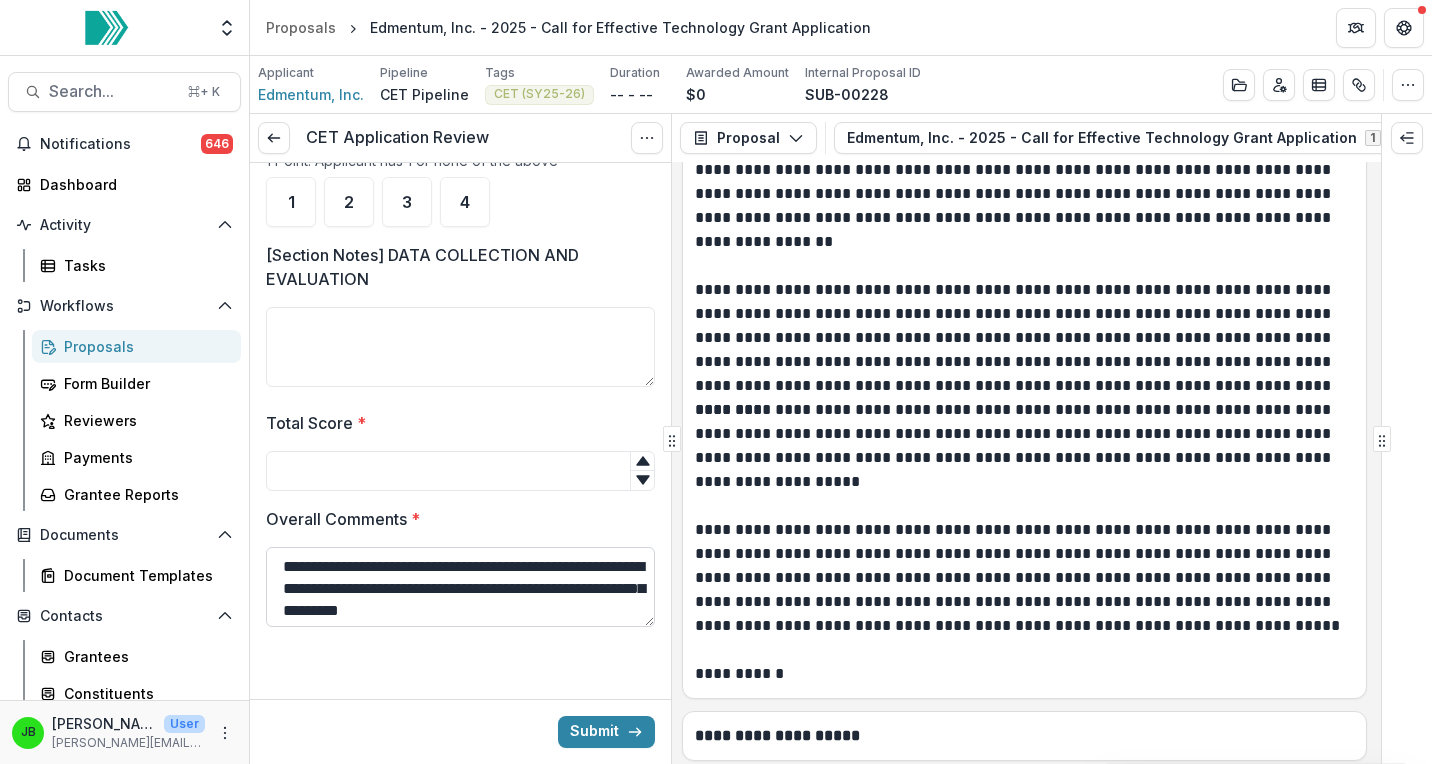 click on "**********" at bounding box center [460, 587] 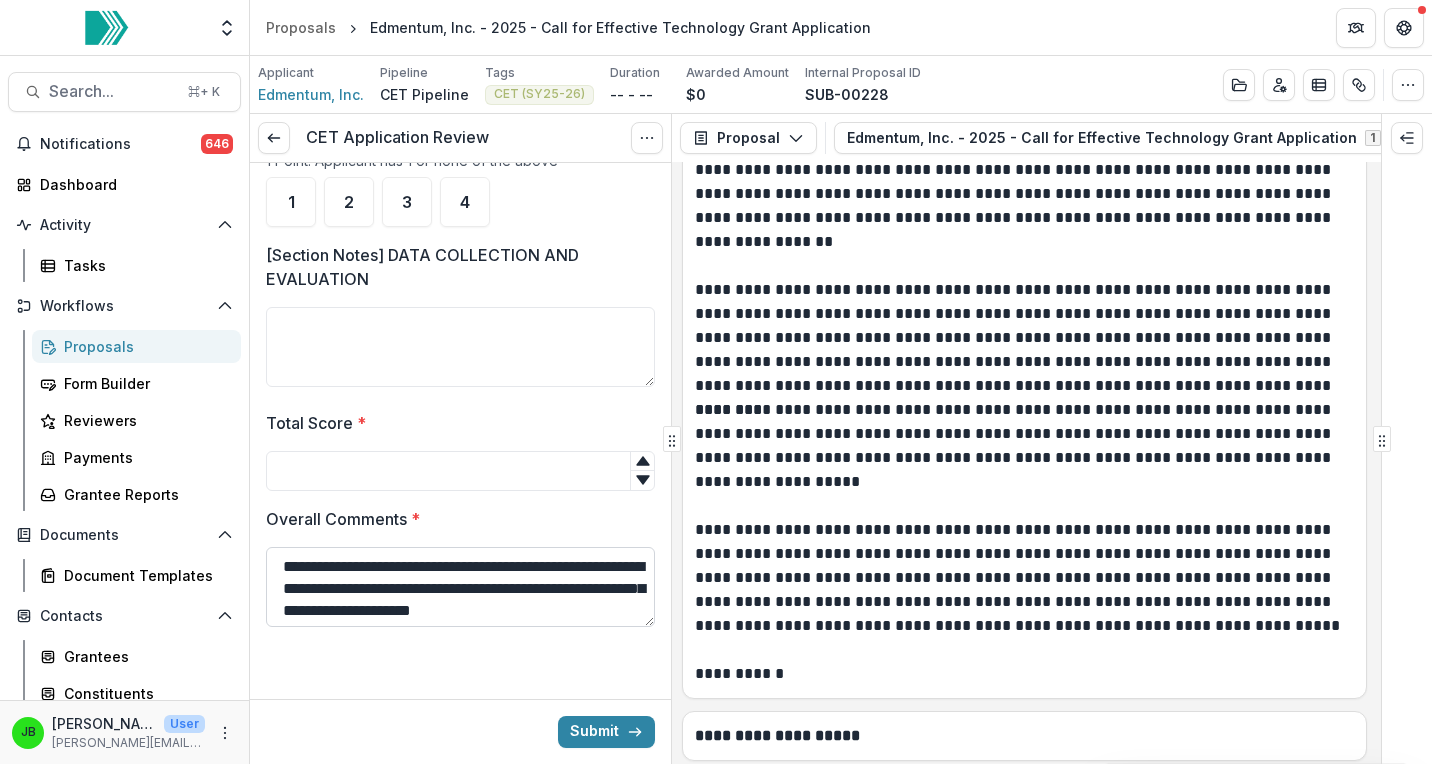 scroll, scrollTop: 17, scrollLeft: 0, axis: vertical 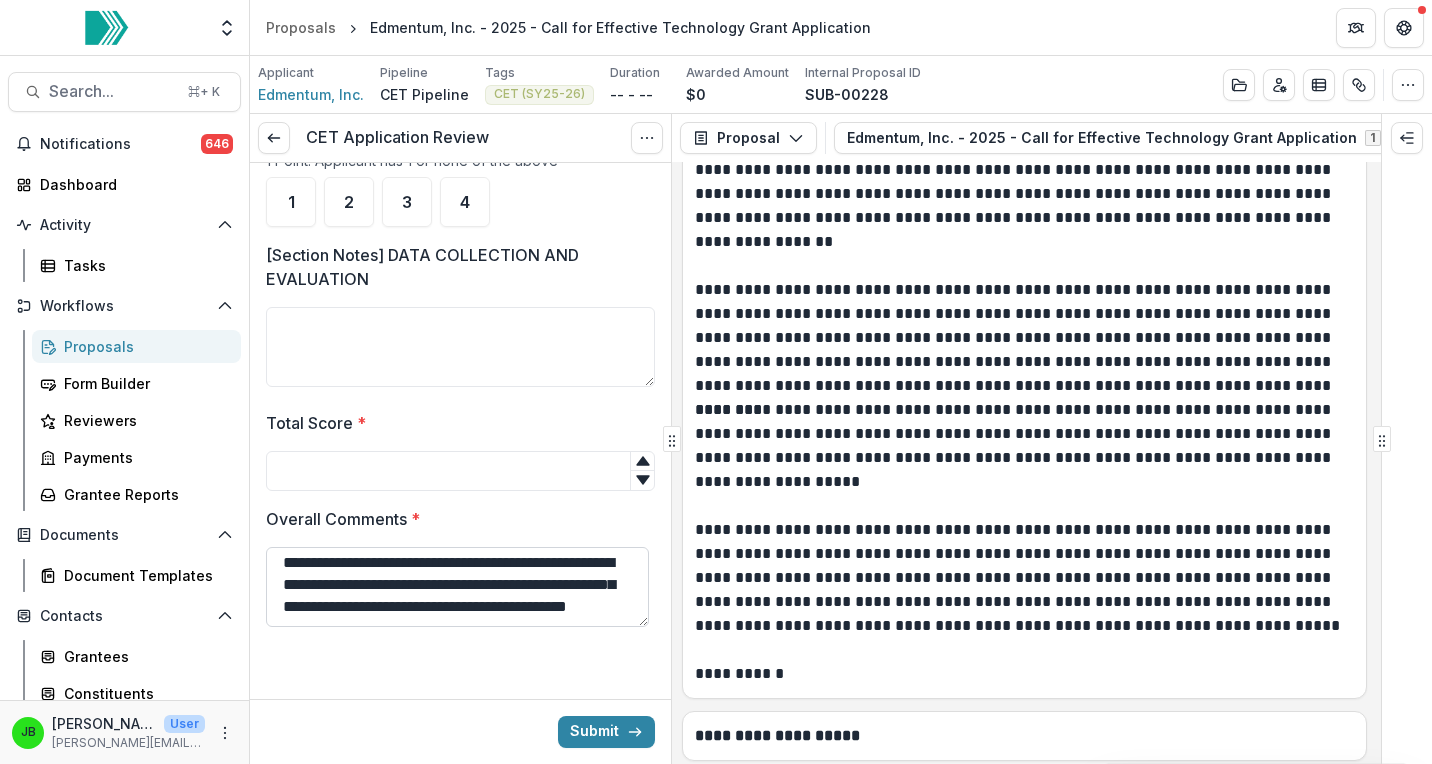 click on "**********" at bounding box center (457, 587) 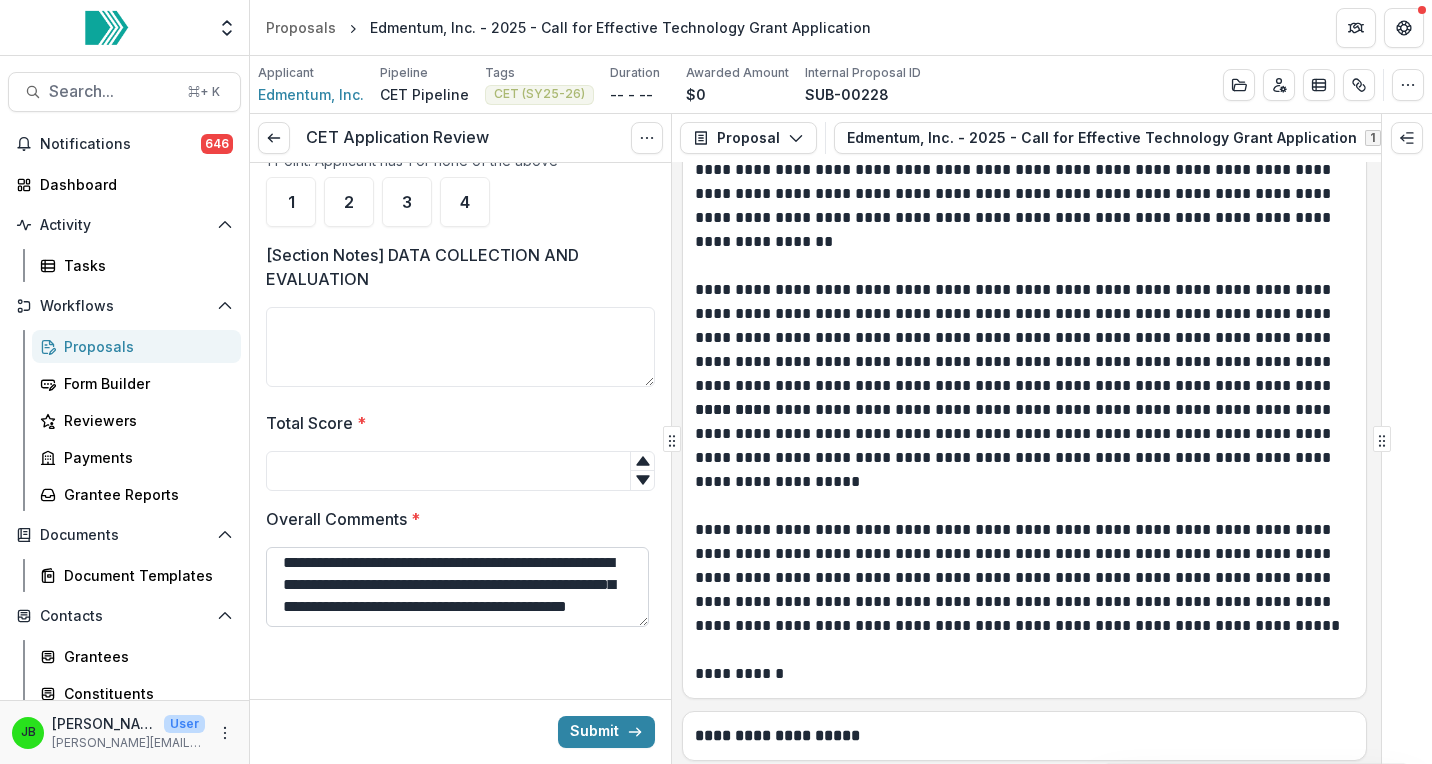 click on "**********" at bounding box center (457, 587) 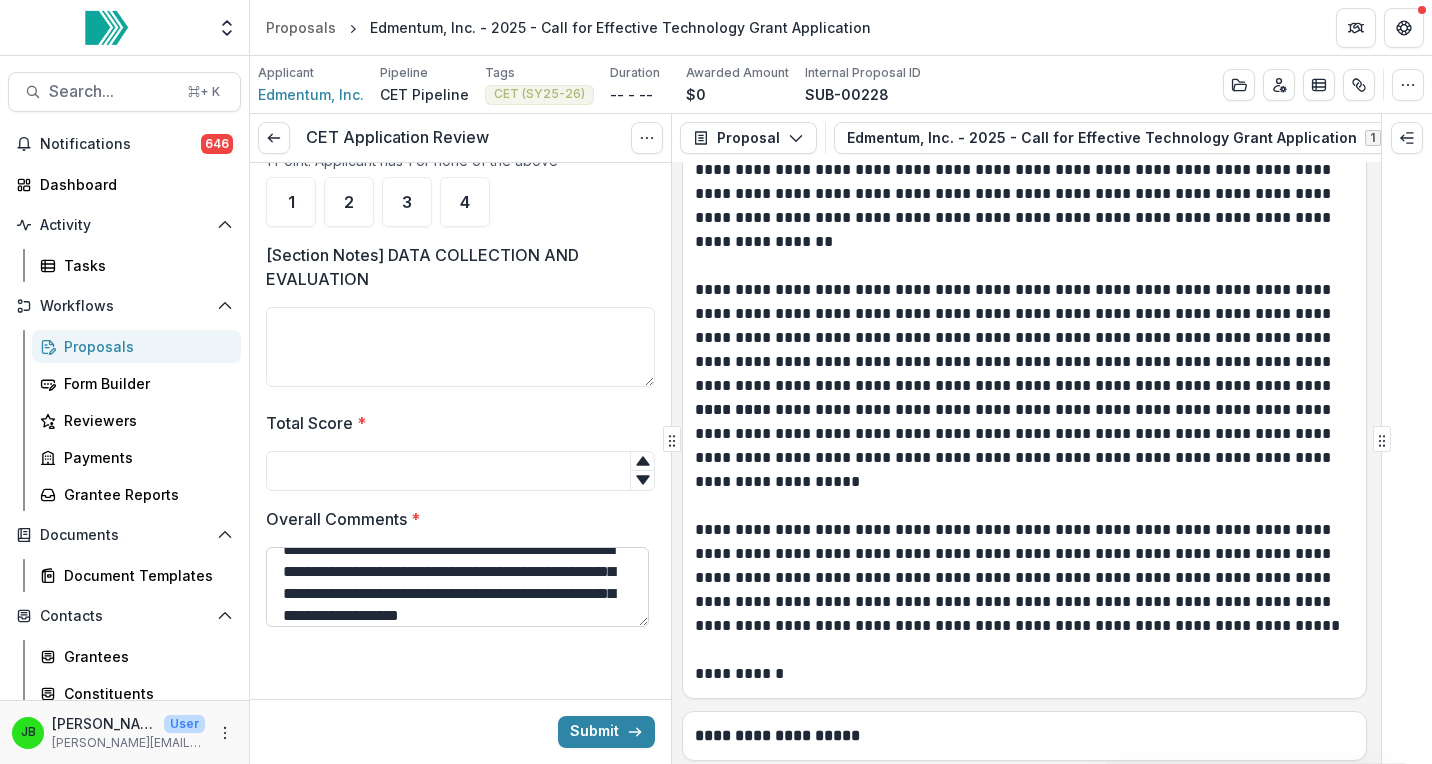 click on "**********" at bounding box center (457, 587) 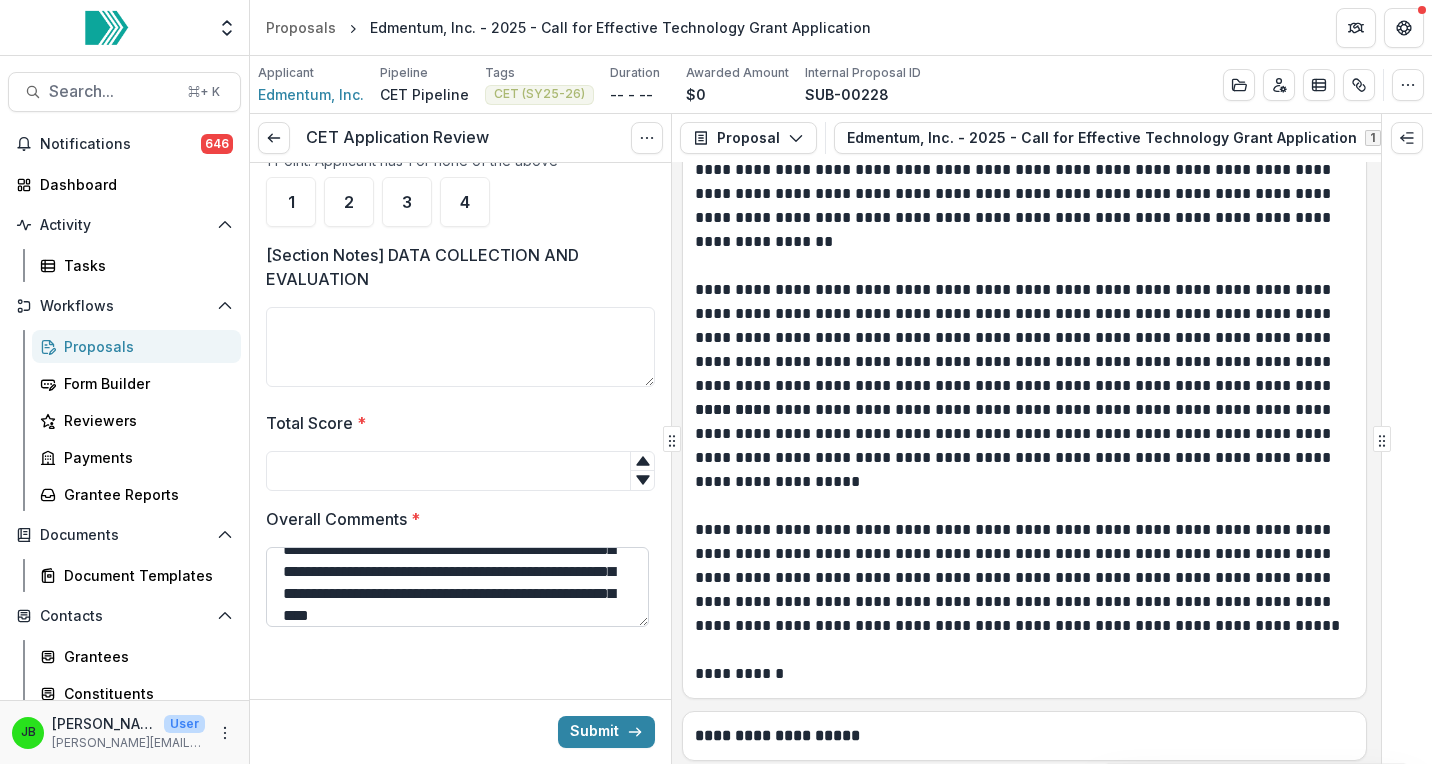 scroll, scrollTop: 83, scrollLeft: 0, axis: vertical 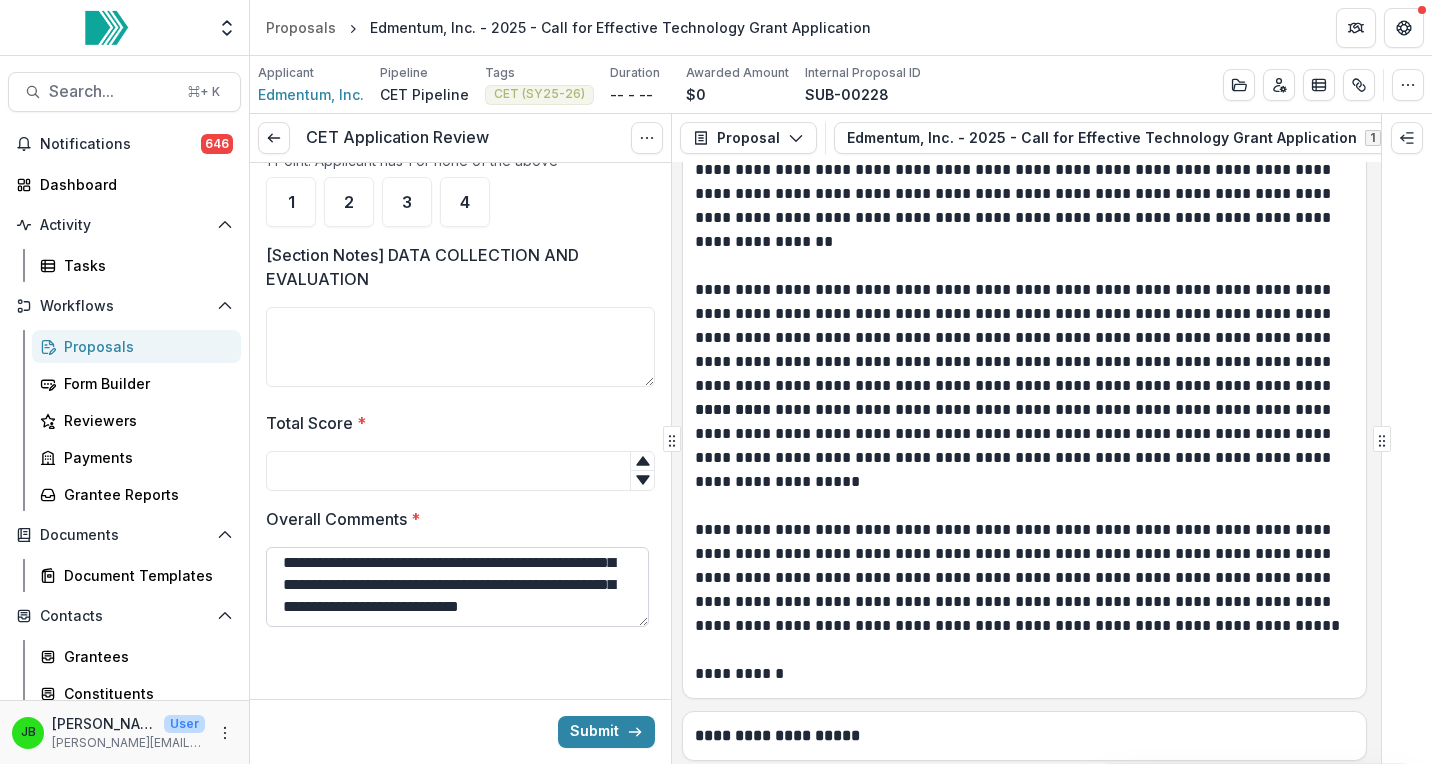 click on "**********" at bounding box center [457, 587] 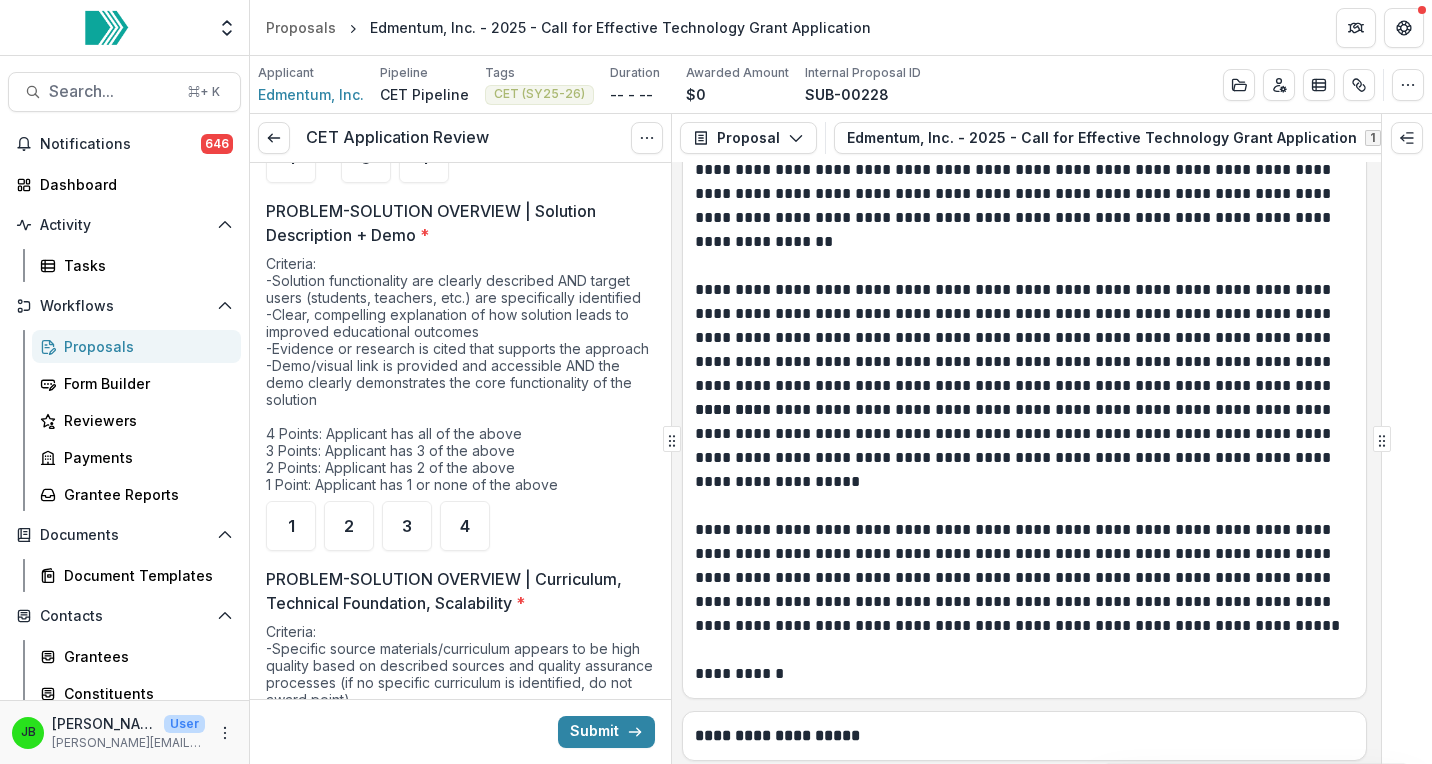 scroll, scrollTop: 1811, scrollLeft: 0, axis: vertical 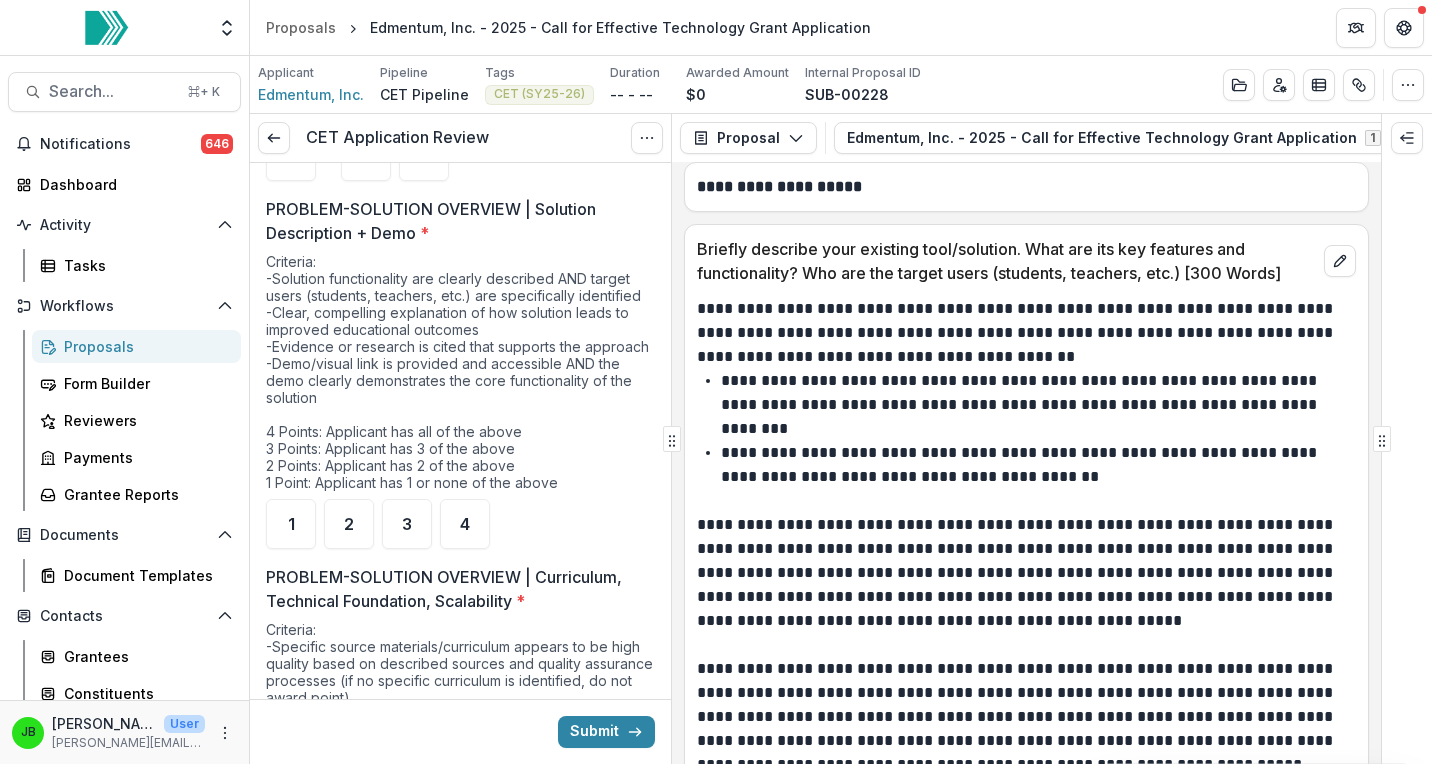 type on "**********" 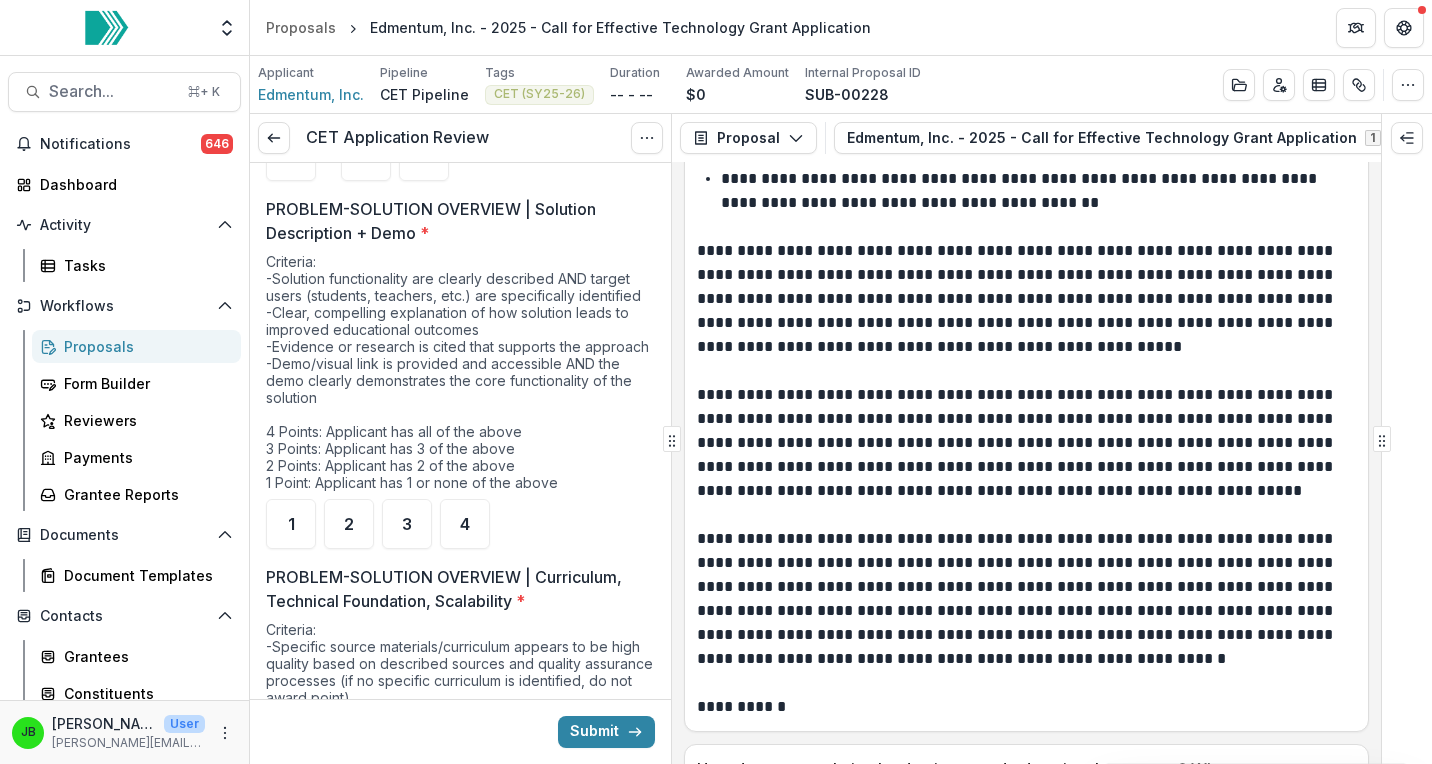 scroll, scrollTop: 6496, scrollLeft: 0, axis: vertical 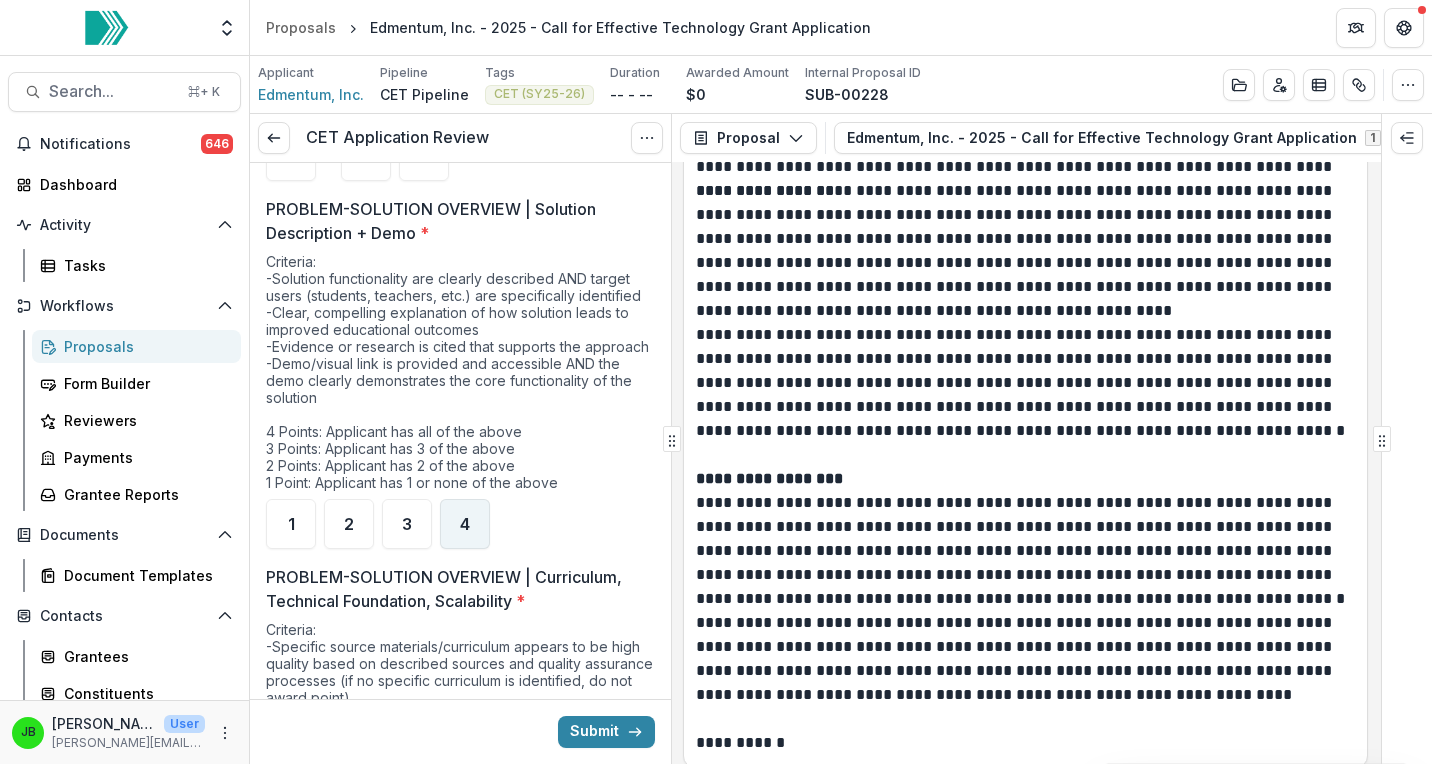 click on "4" at bounding box center [465, 524] 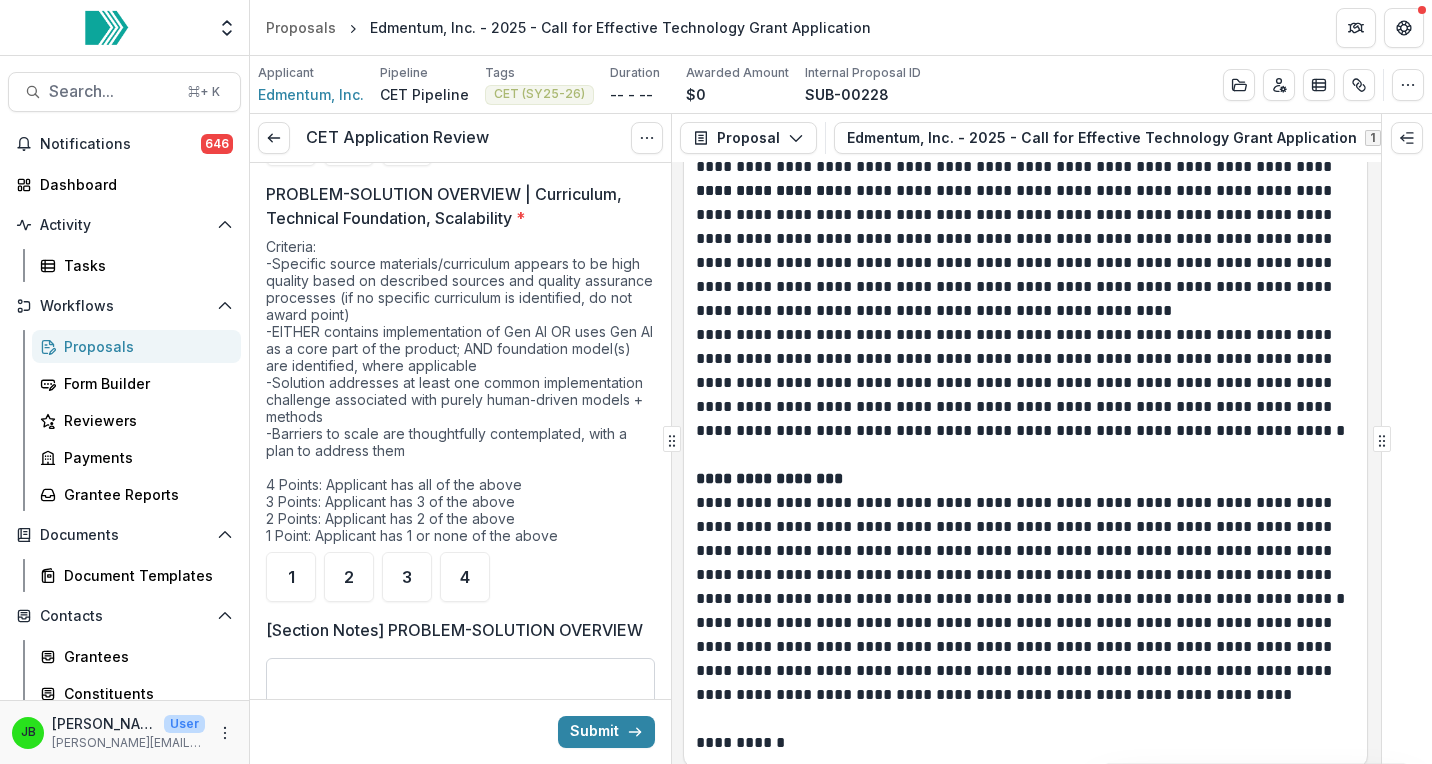 scroll, scrollTop: 2177, scrollLeft: 0, axis: vertical 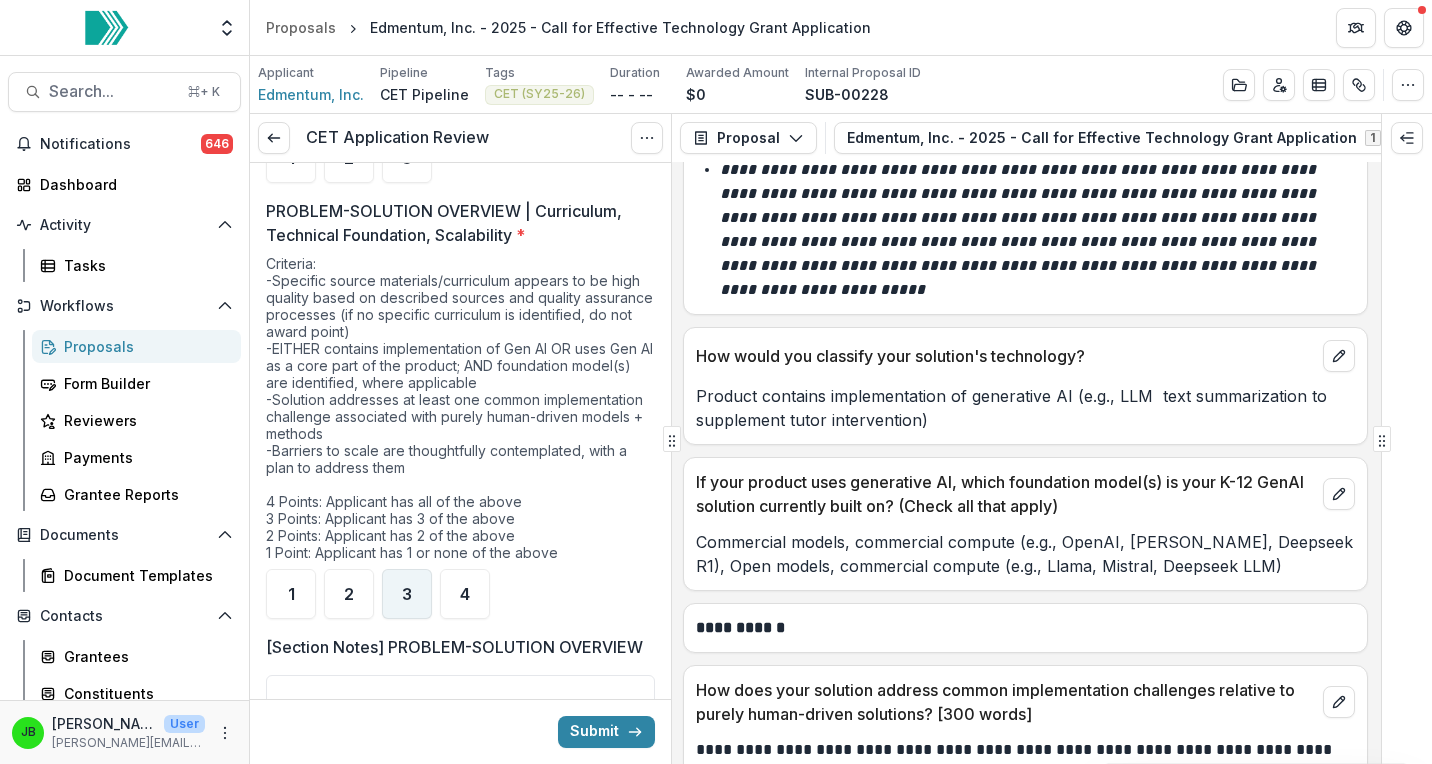click on "3" at bounding box center (407, 594) 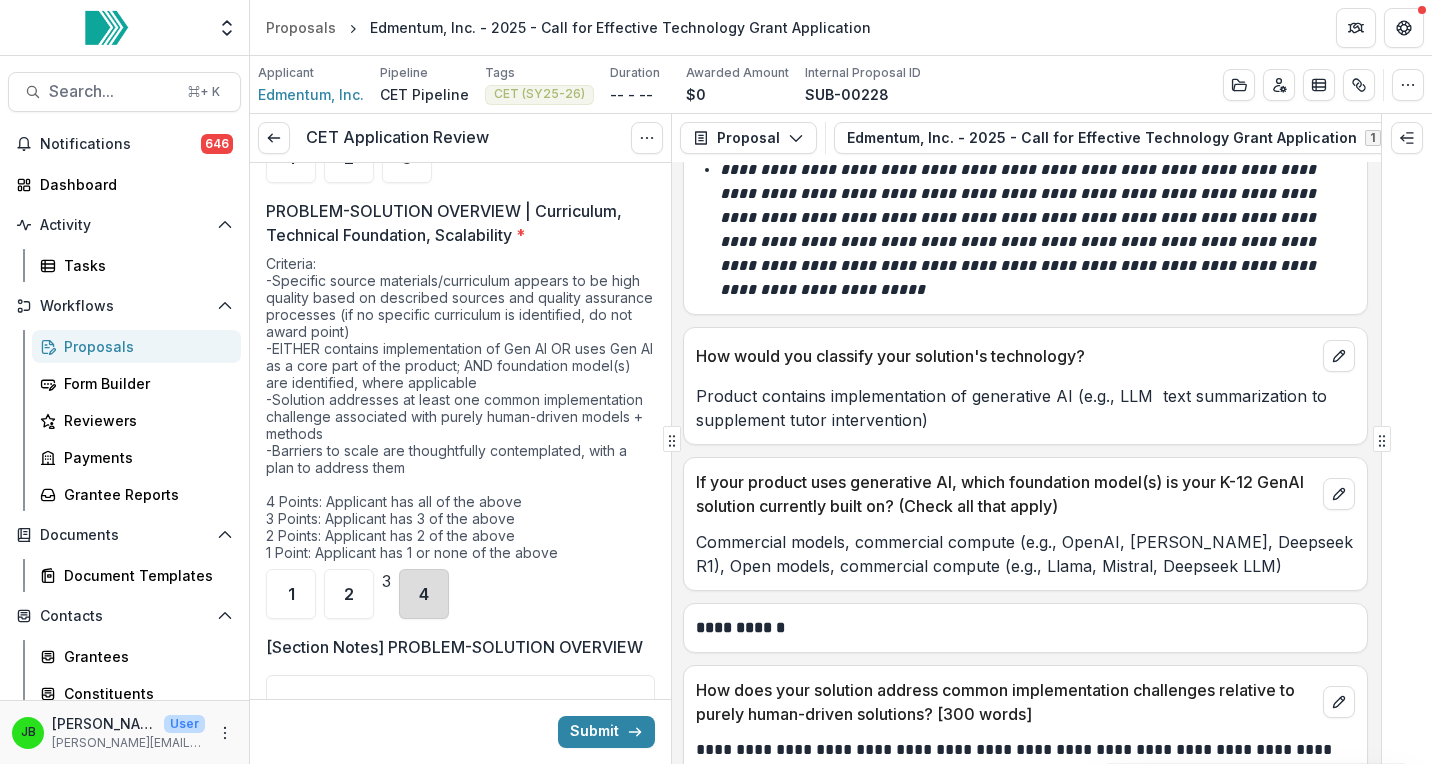 click on "4" at bounding box center [424, 594] 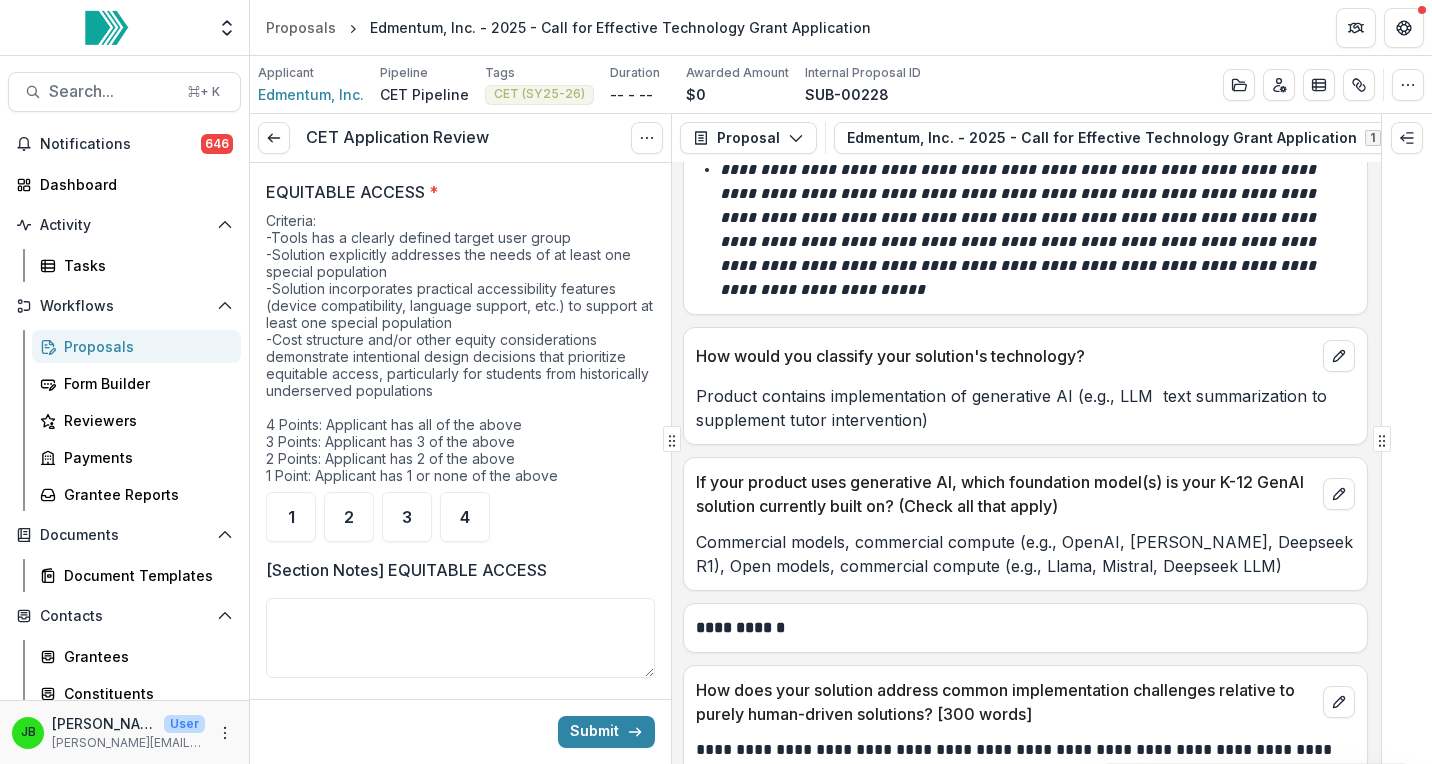 scroll, scrollTop: 2824, scrollLeft: 0, axis: vertical 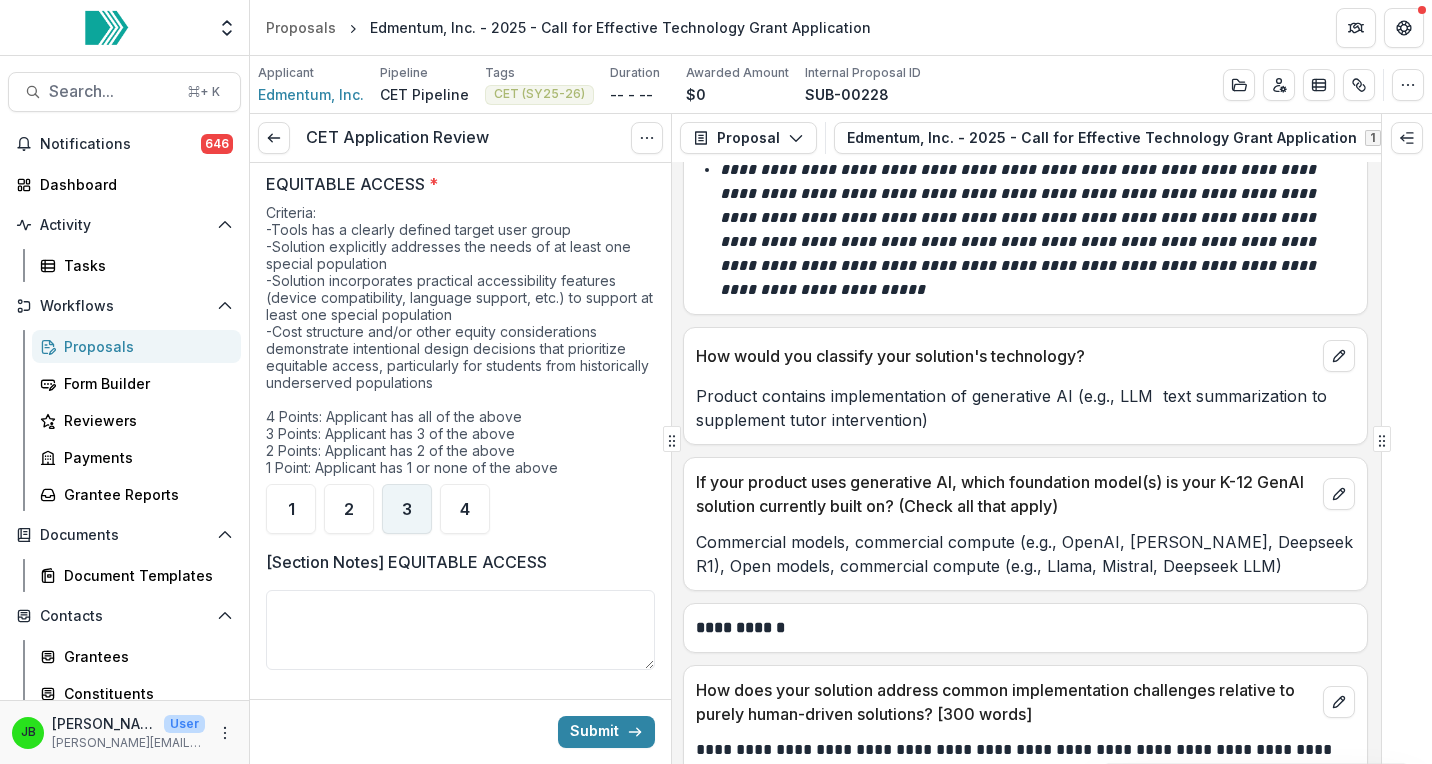 click on "3" at bounding box center [407, 509] 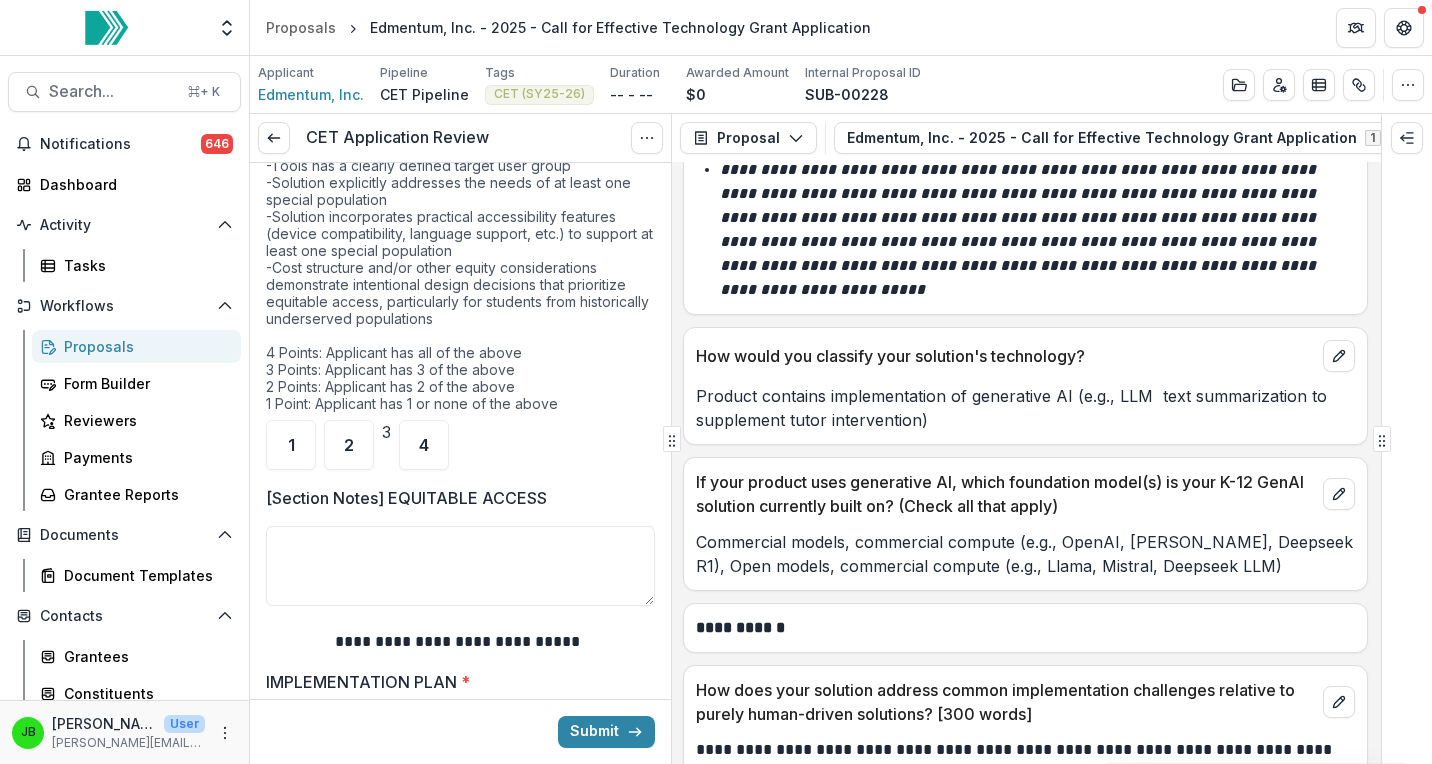 scroll, scrollTop: 2911, scrollLeft: 0, axis: vertical 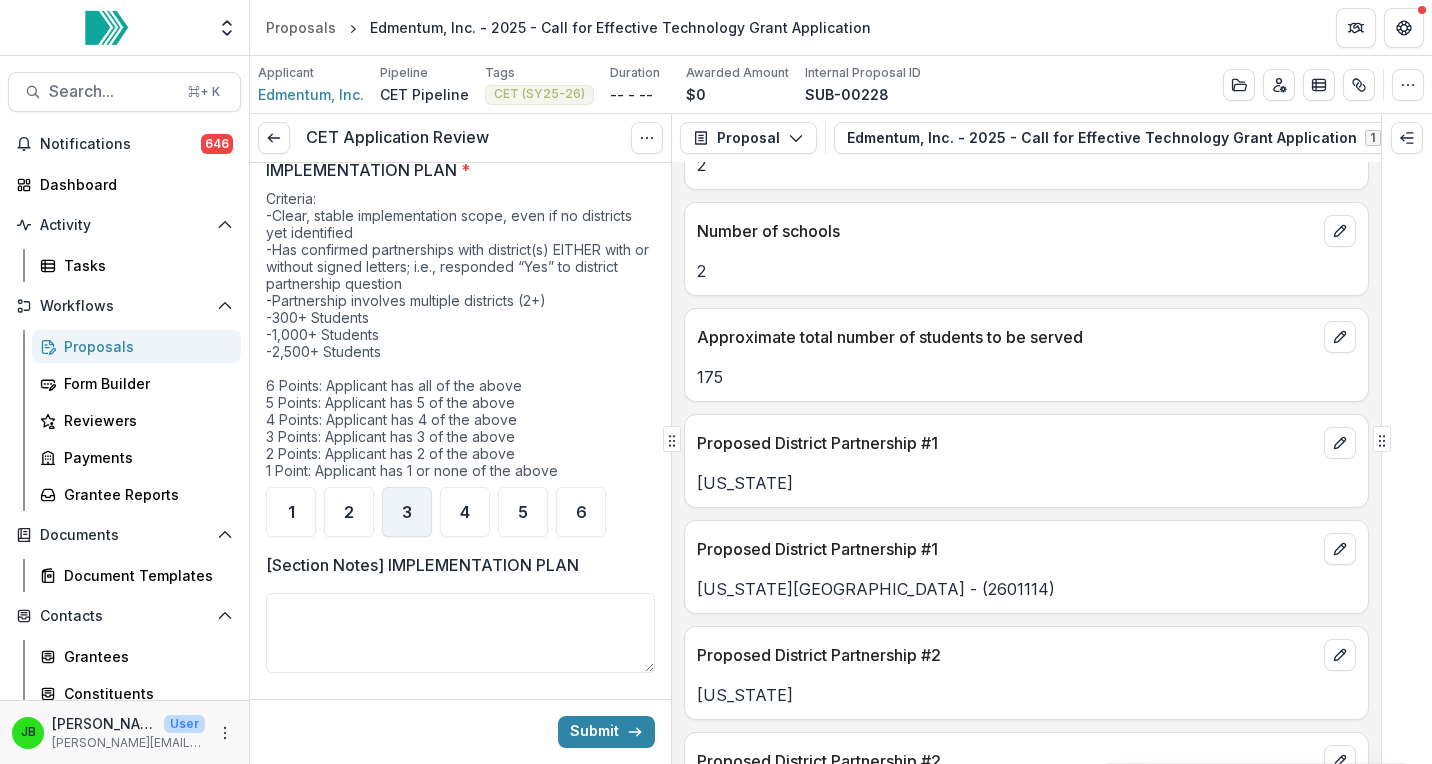 click on "3" at bounding box center [407, 512] 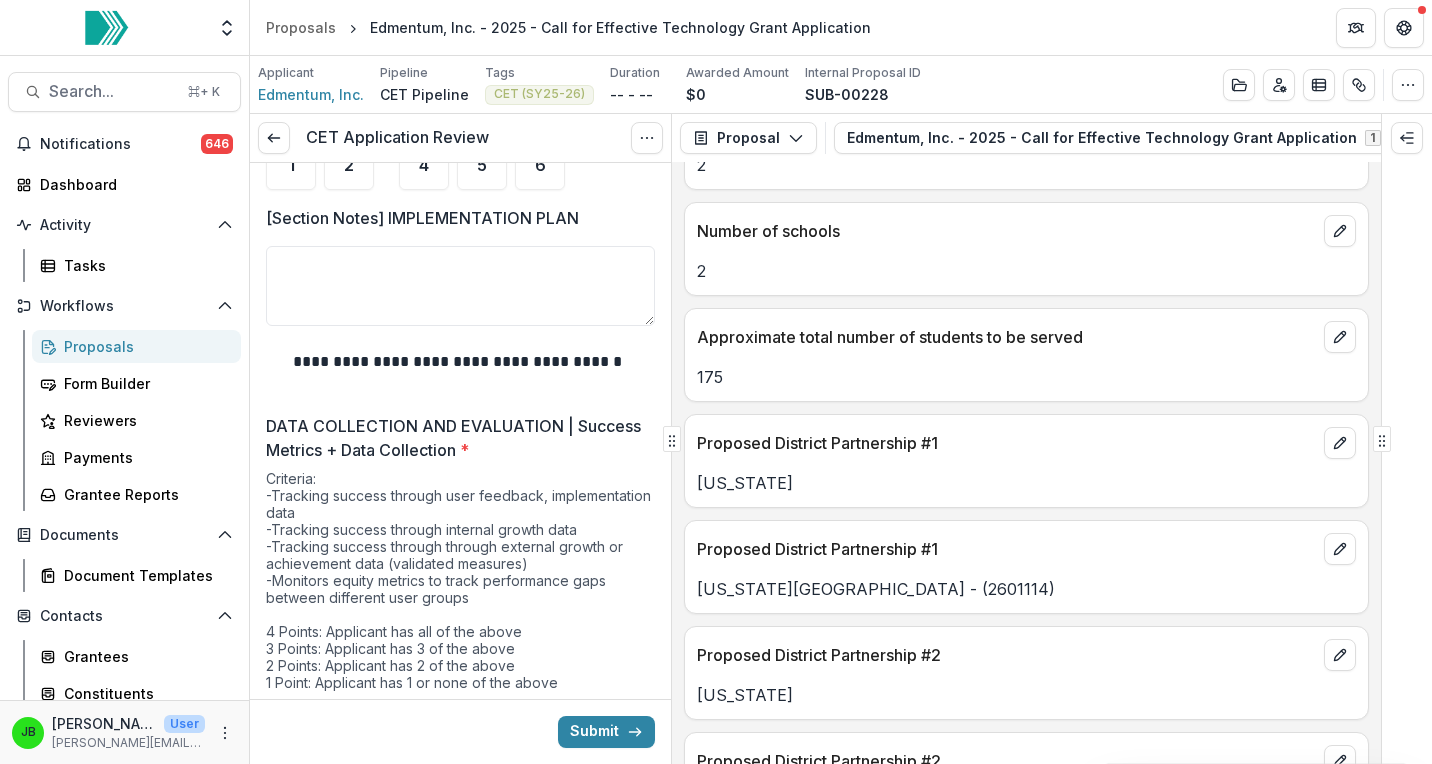 scroll, scrollTop: 3714, scrollLeft: 0, axis: vertical 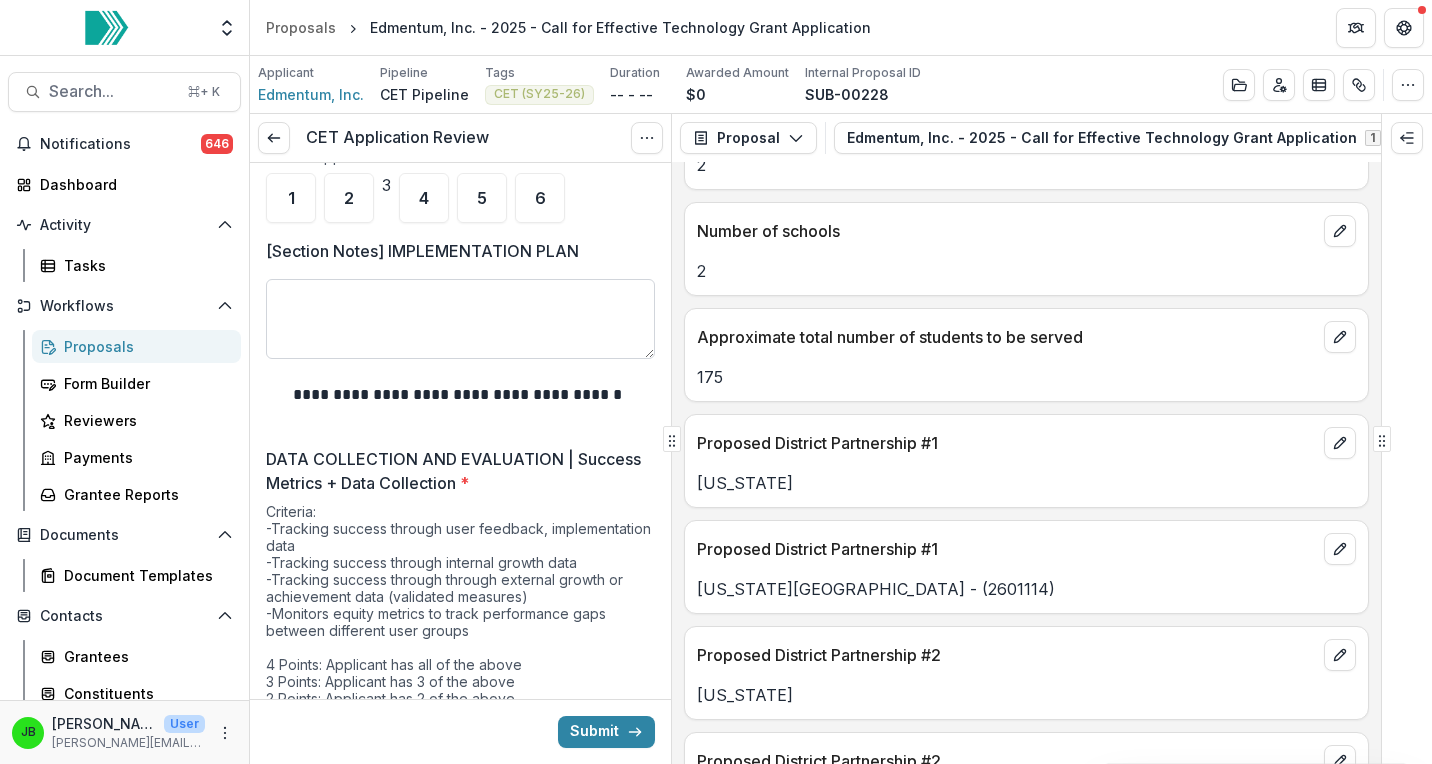 click on "[Section Notes] IMPLEMENTATION PLAN" at bounding box center (460, 319) 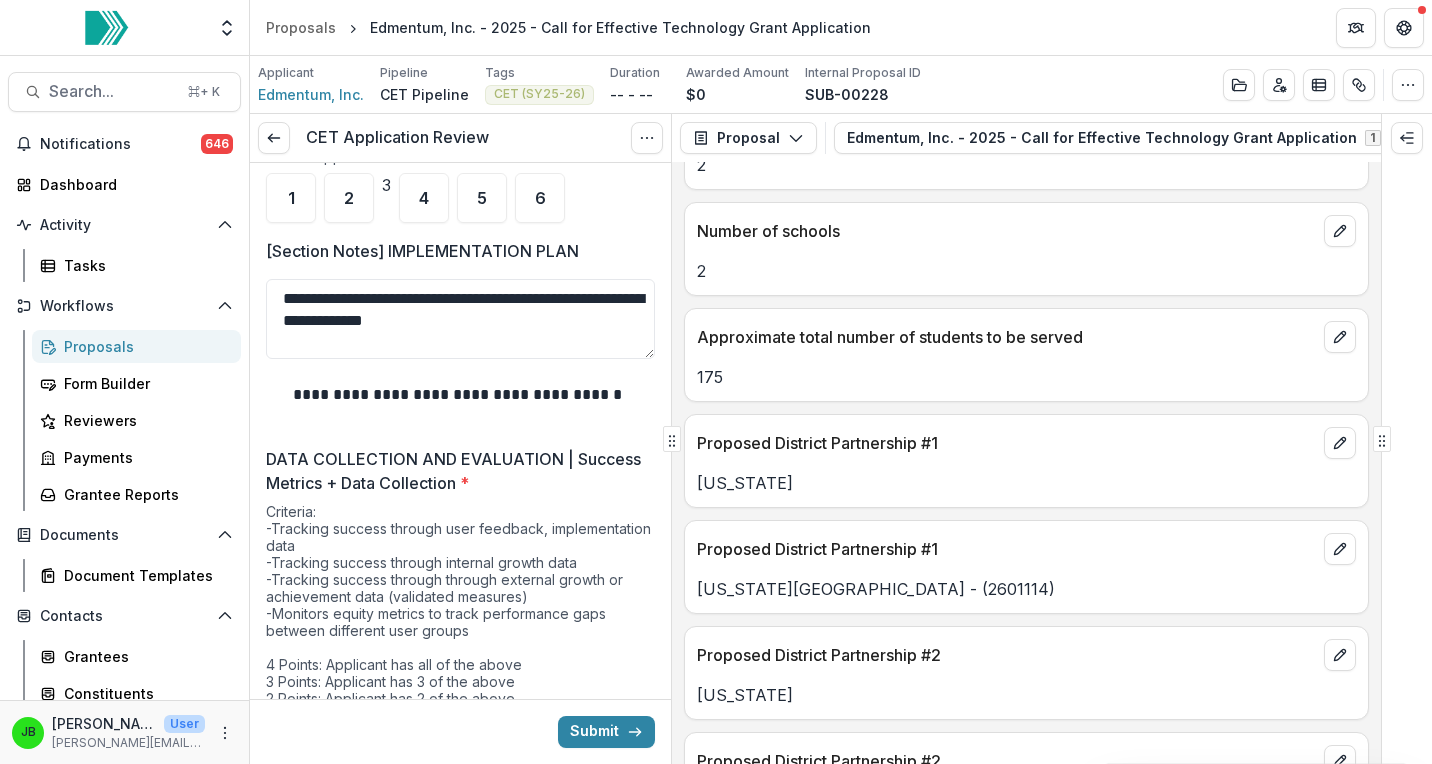 type on "**********" 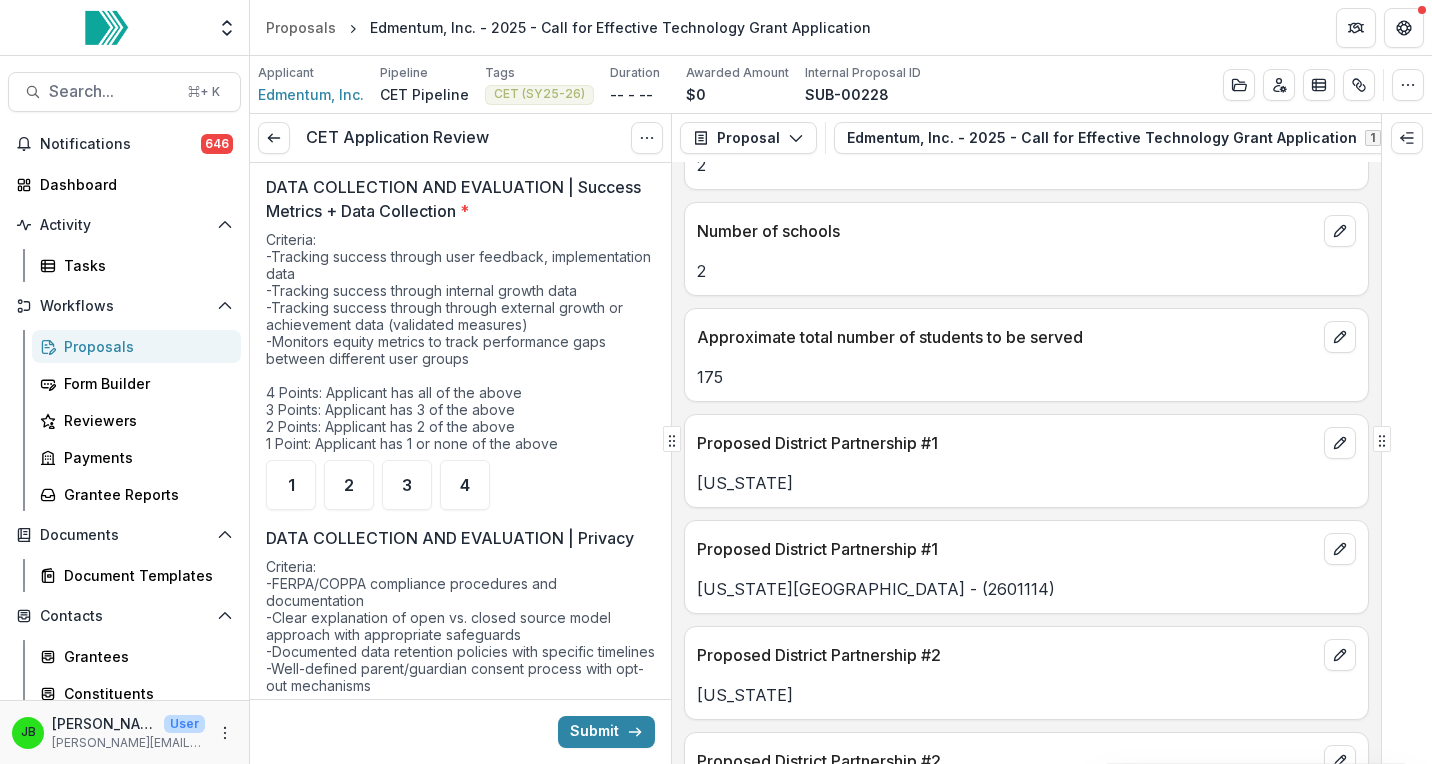 scroll, scrollTop: 3992, scrollLeft: 0, axis: vertical 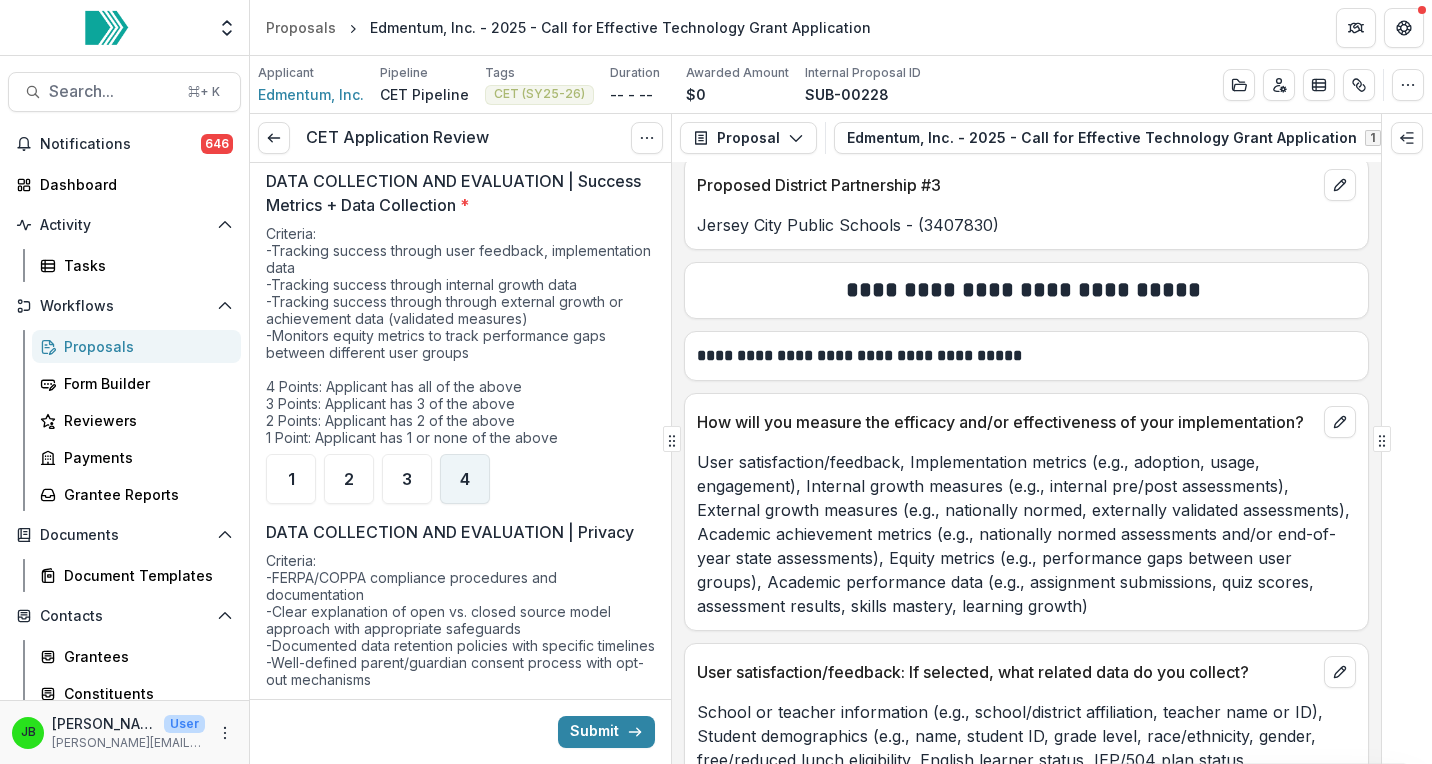 click on "4" at bounding box center [465, 479] 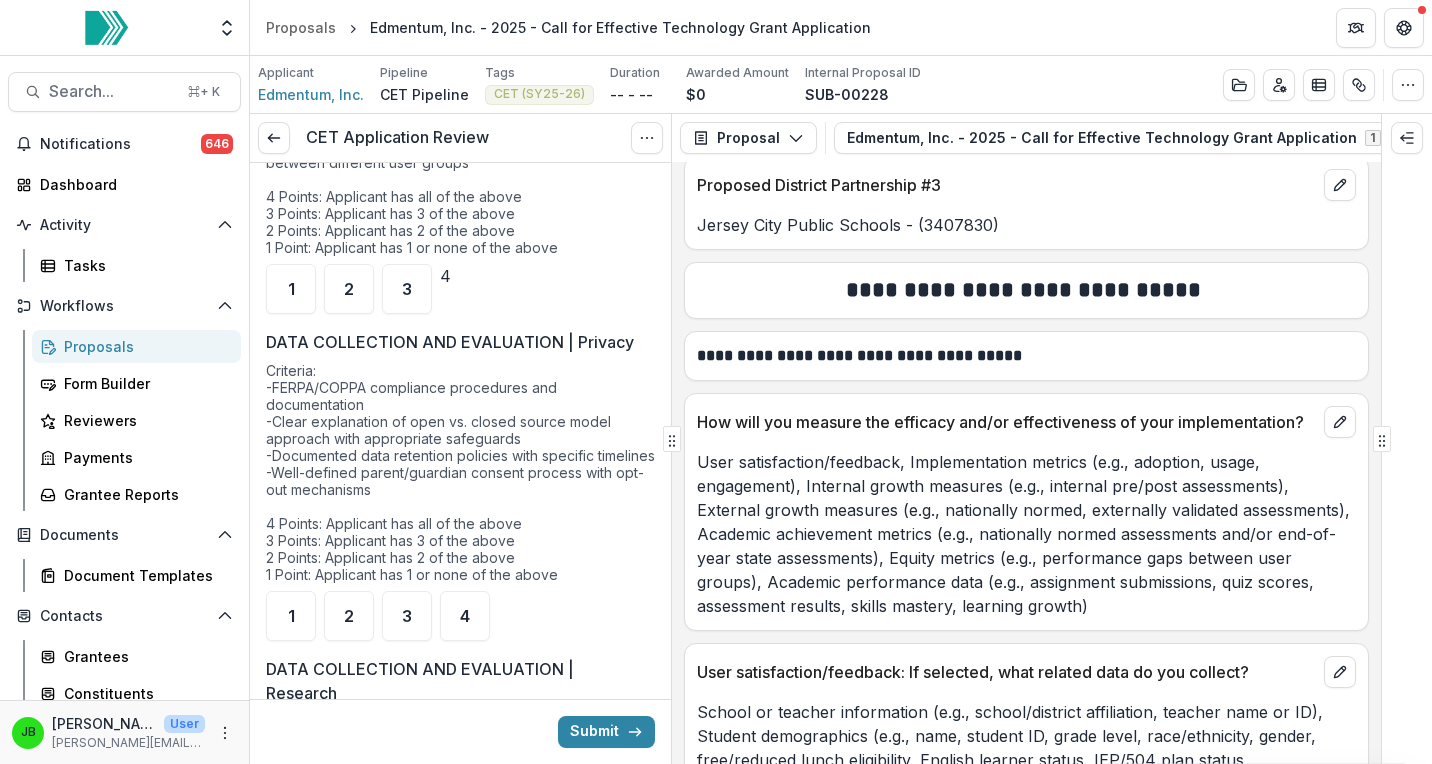 scroll, scrollTop: 4205, scrollLeft: 0, axis: vertical 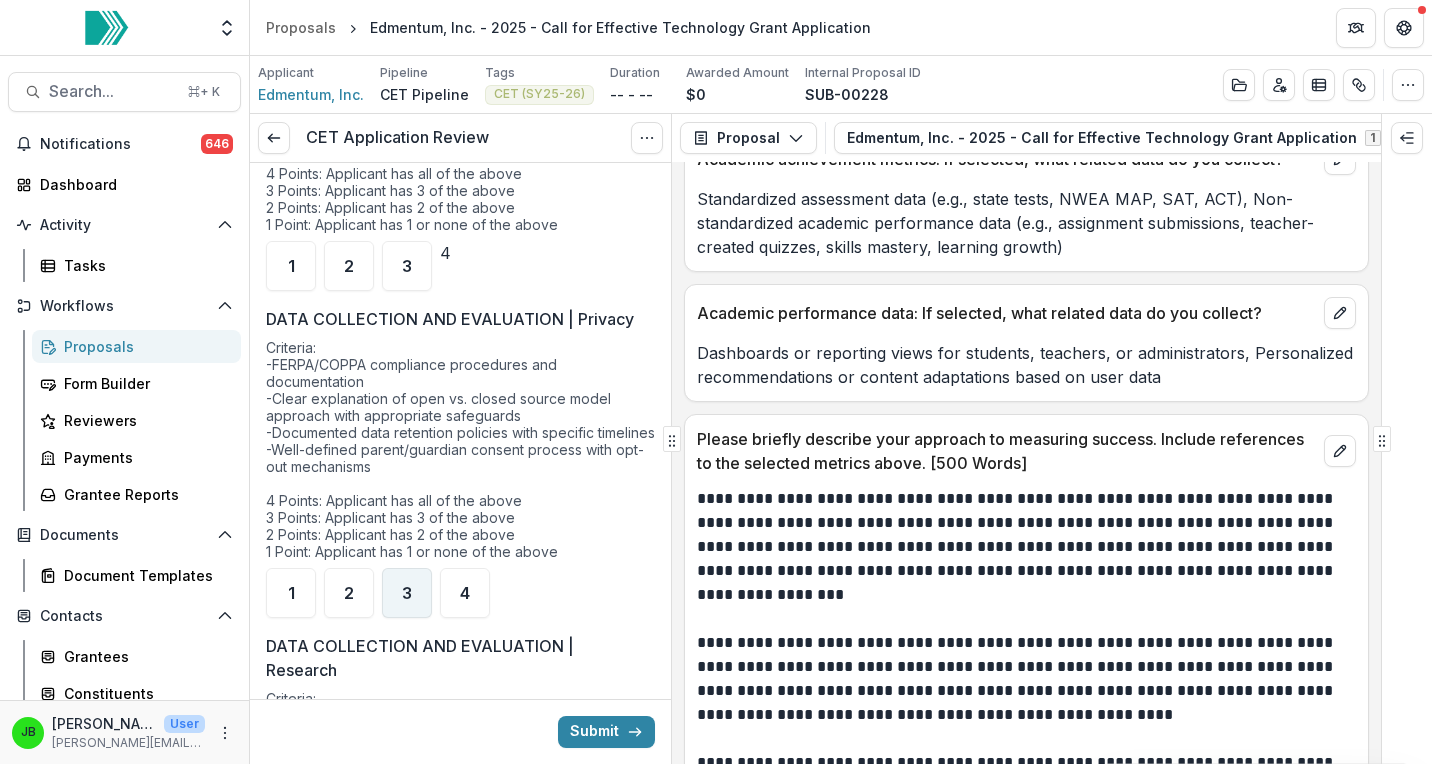 click on "3" at bounding box center [407, 593] 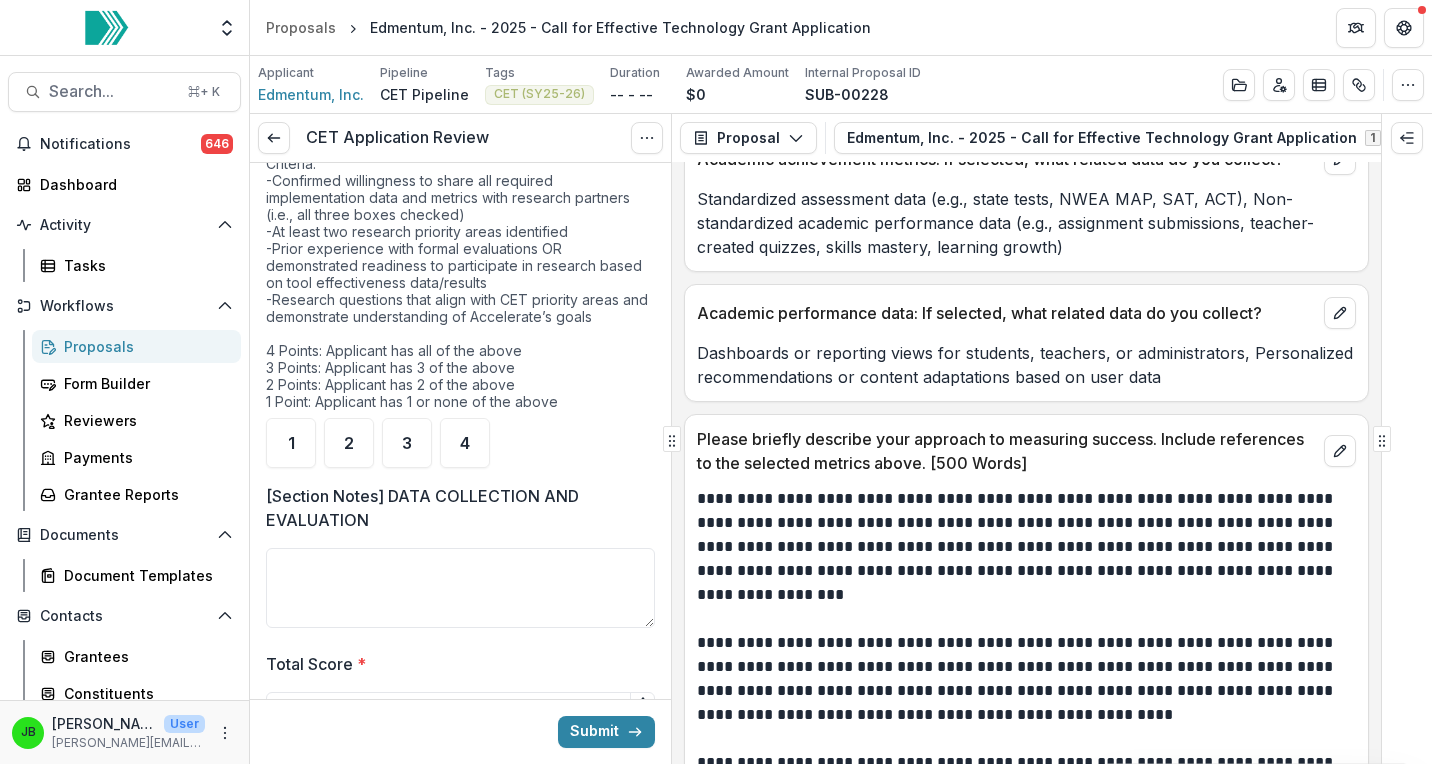 scroll, scrollTop: 4749, scrollLeft: 0, axis: vertical 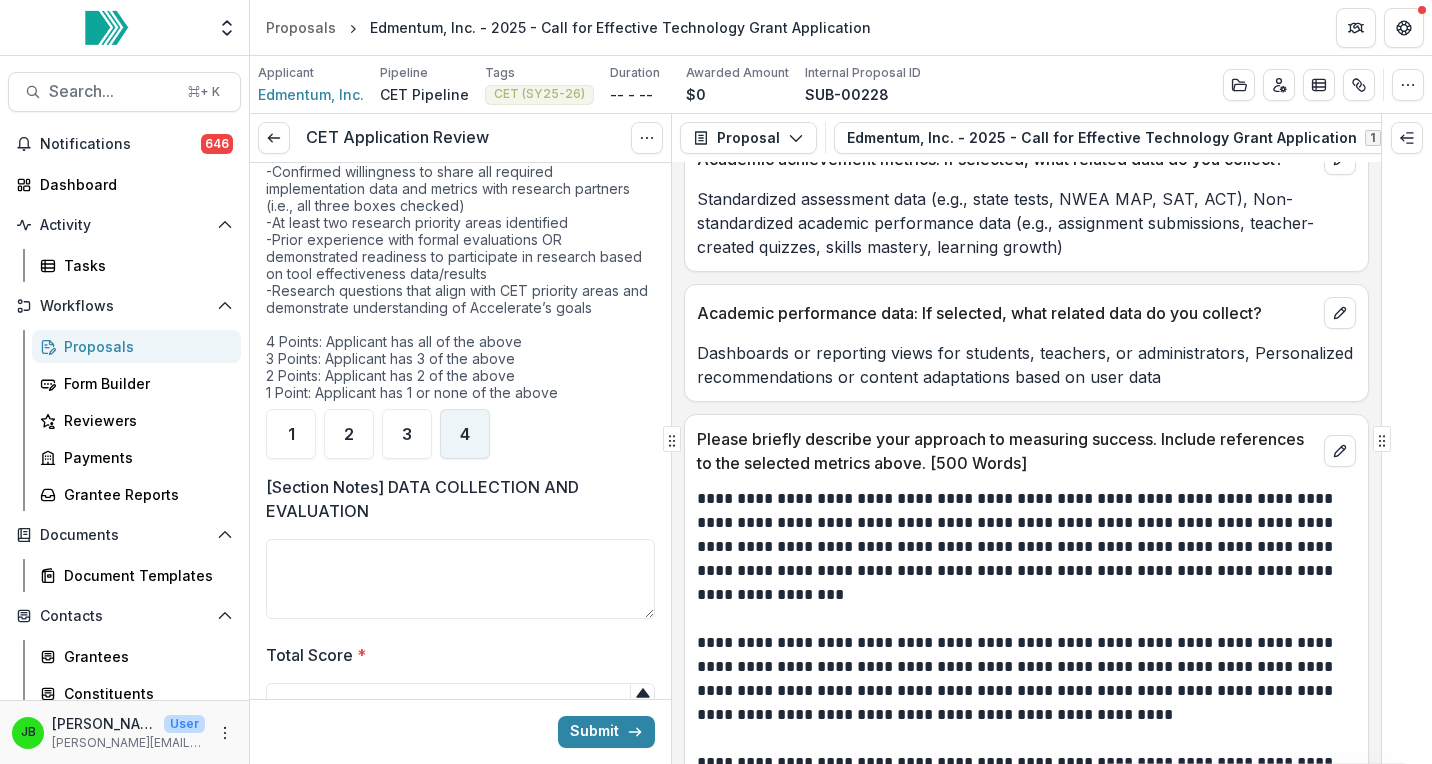 click on "4" at bounding box center [465, 434] 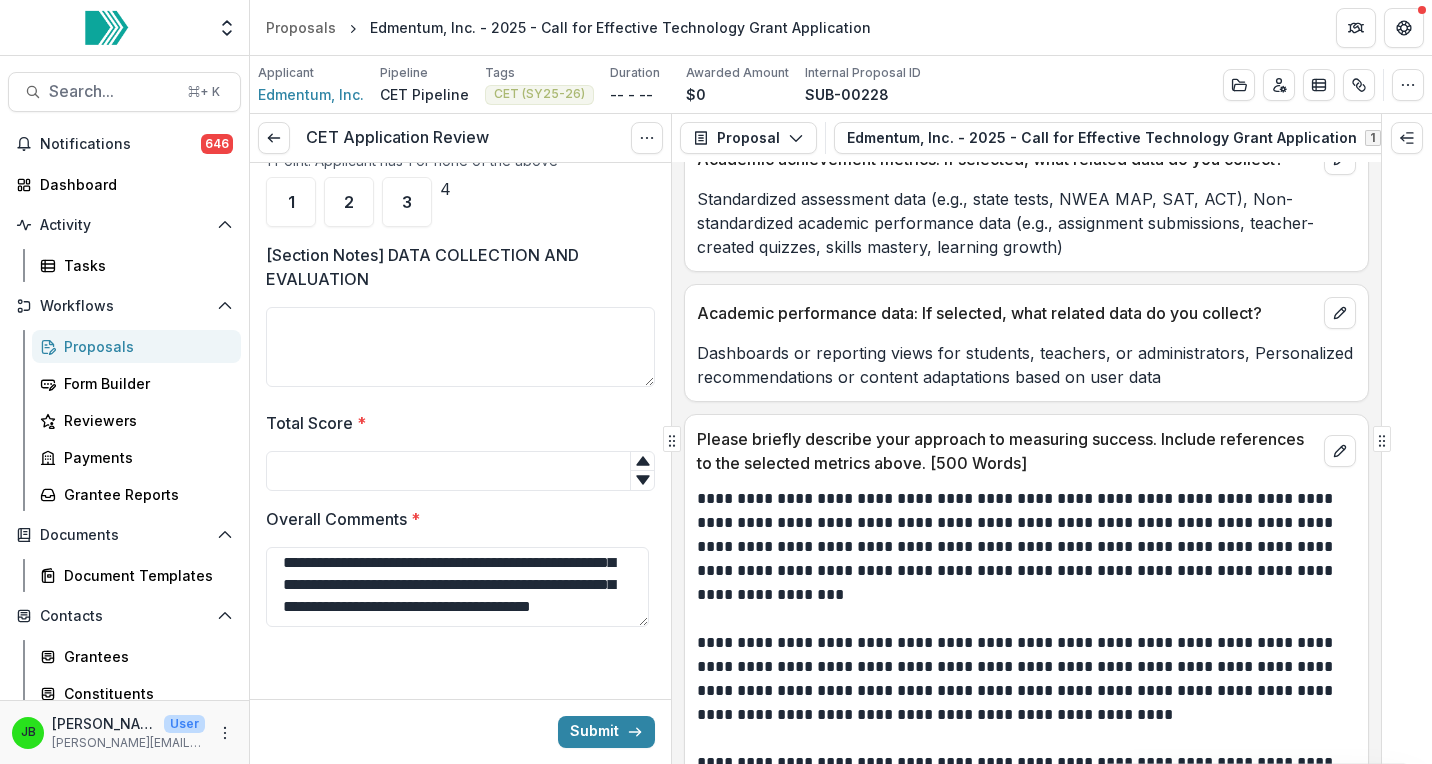scroll, scrollTop: 5069, scrollLeft: 0, axis: vertical 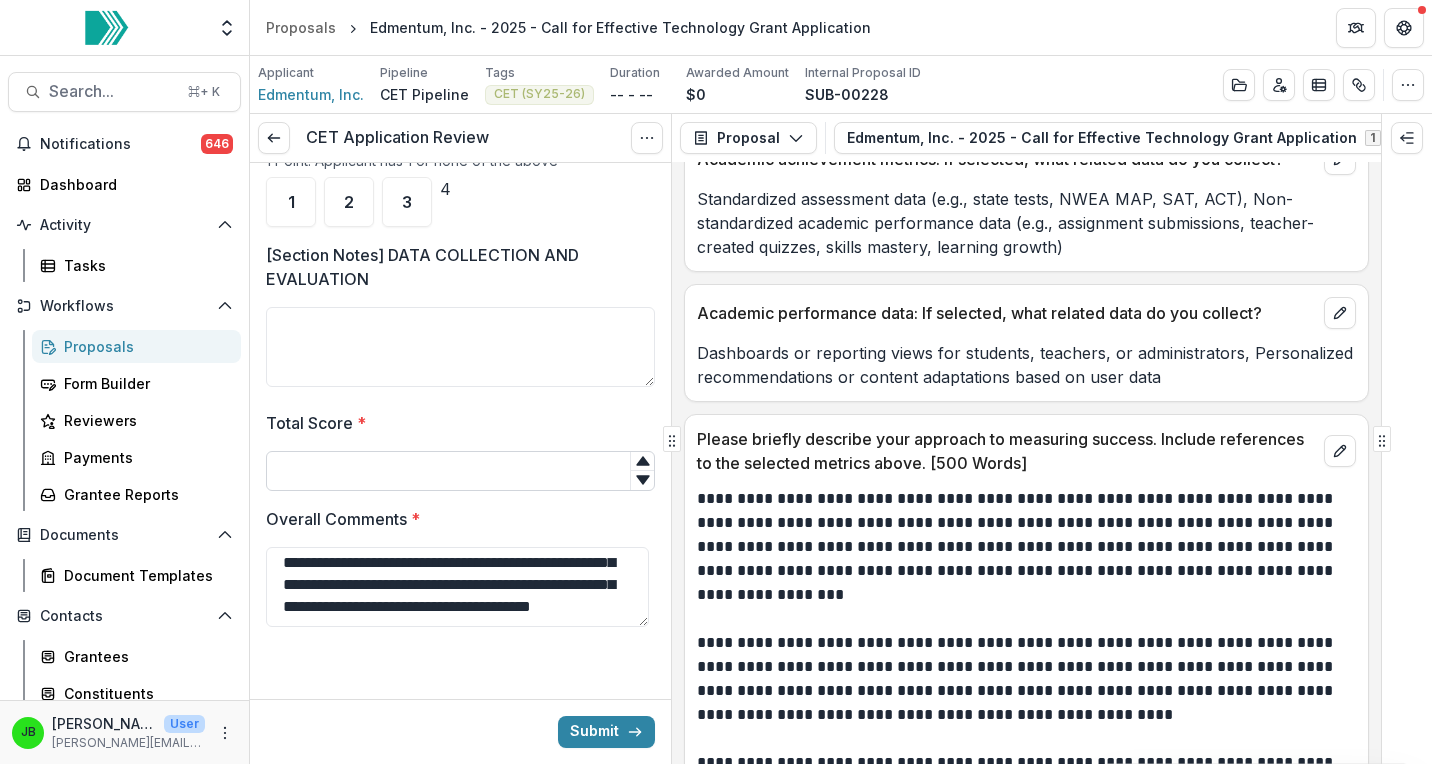 click on "Total Score *" at bounding box center [460, 471] 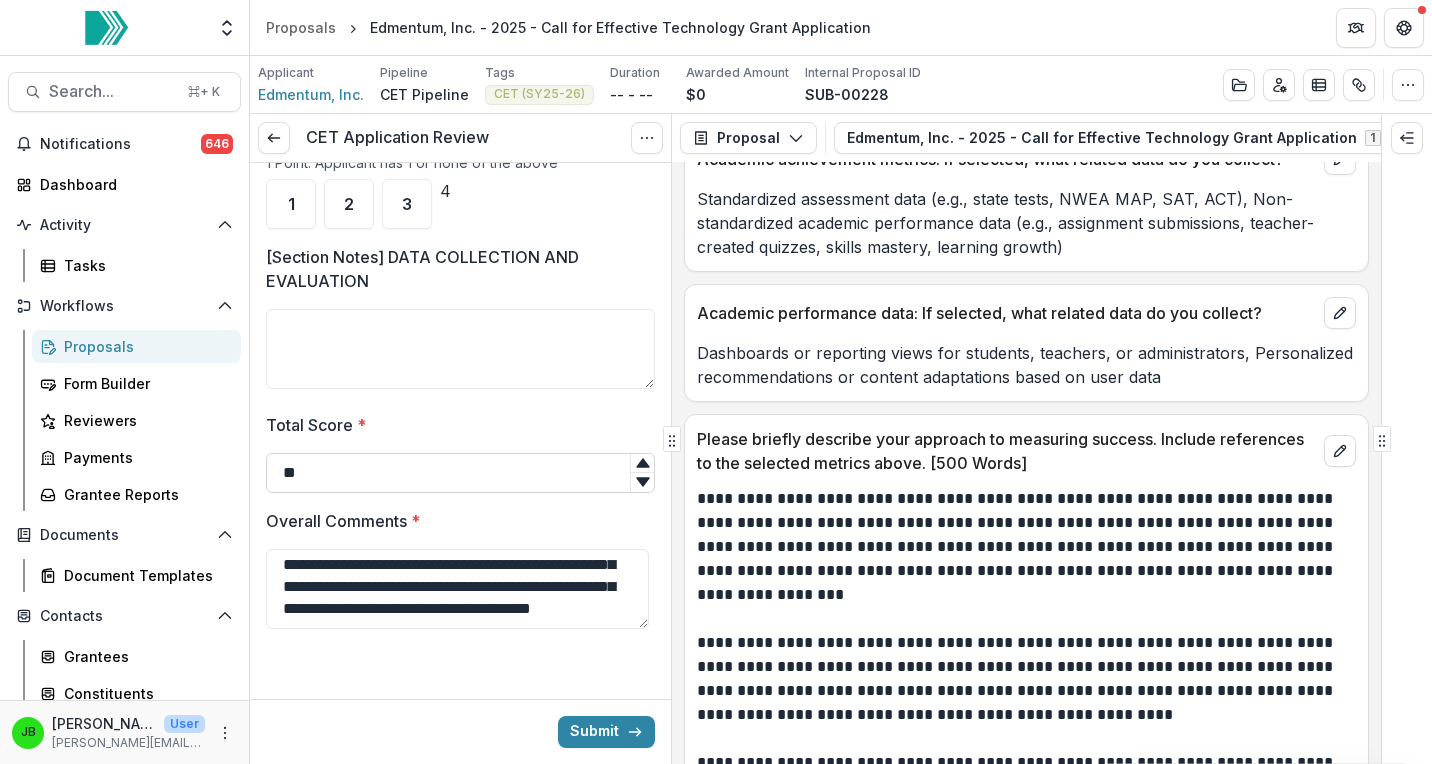 scroll, scrollTop: 5069, scrollLeft: 0, axis: vertical 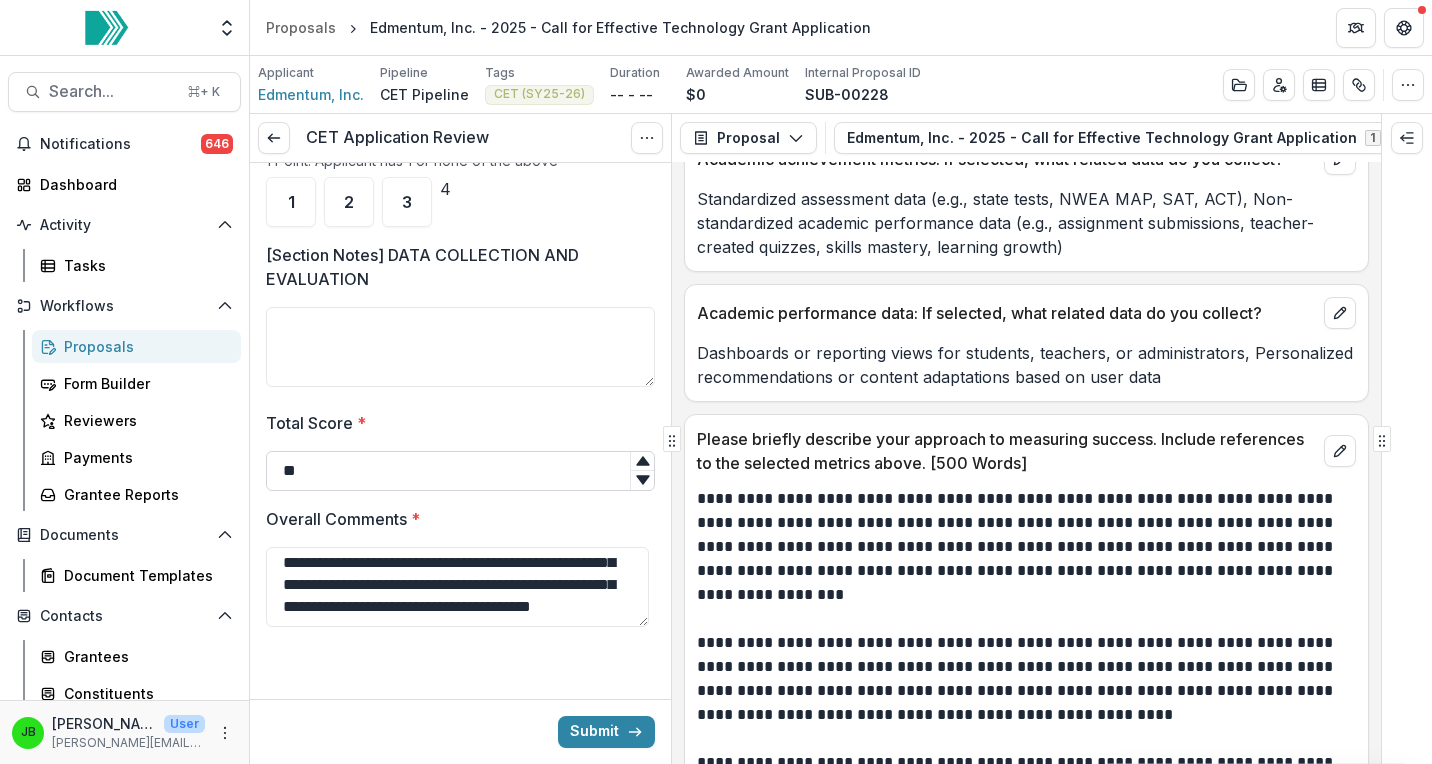 type on "**" 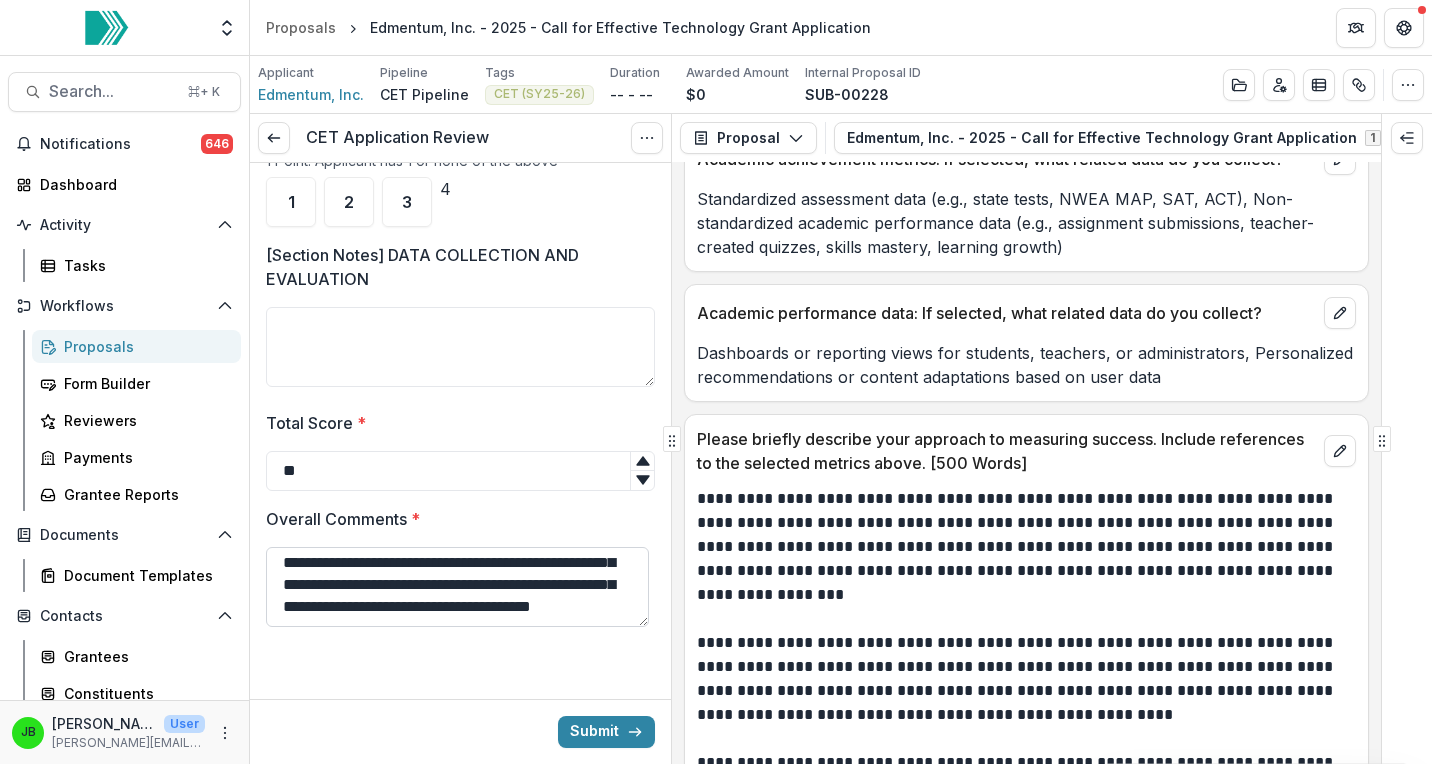 click on "**********" at bounding box center (457, 587) 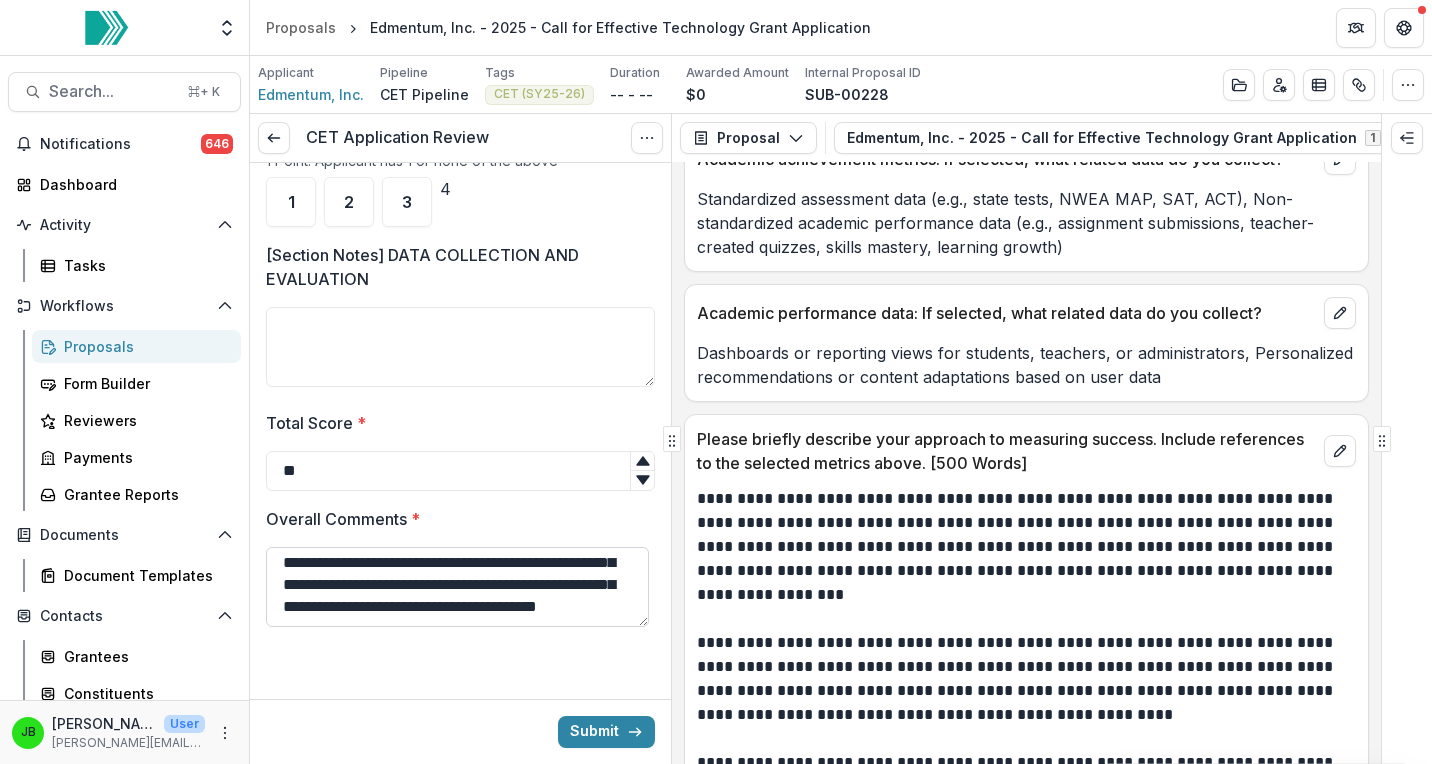 paste on "**********" 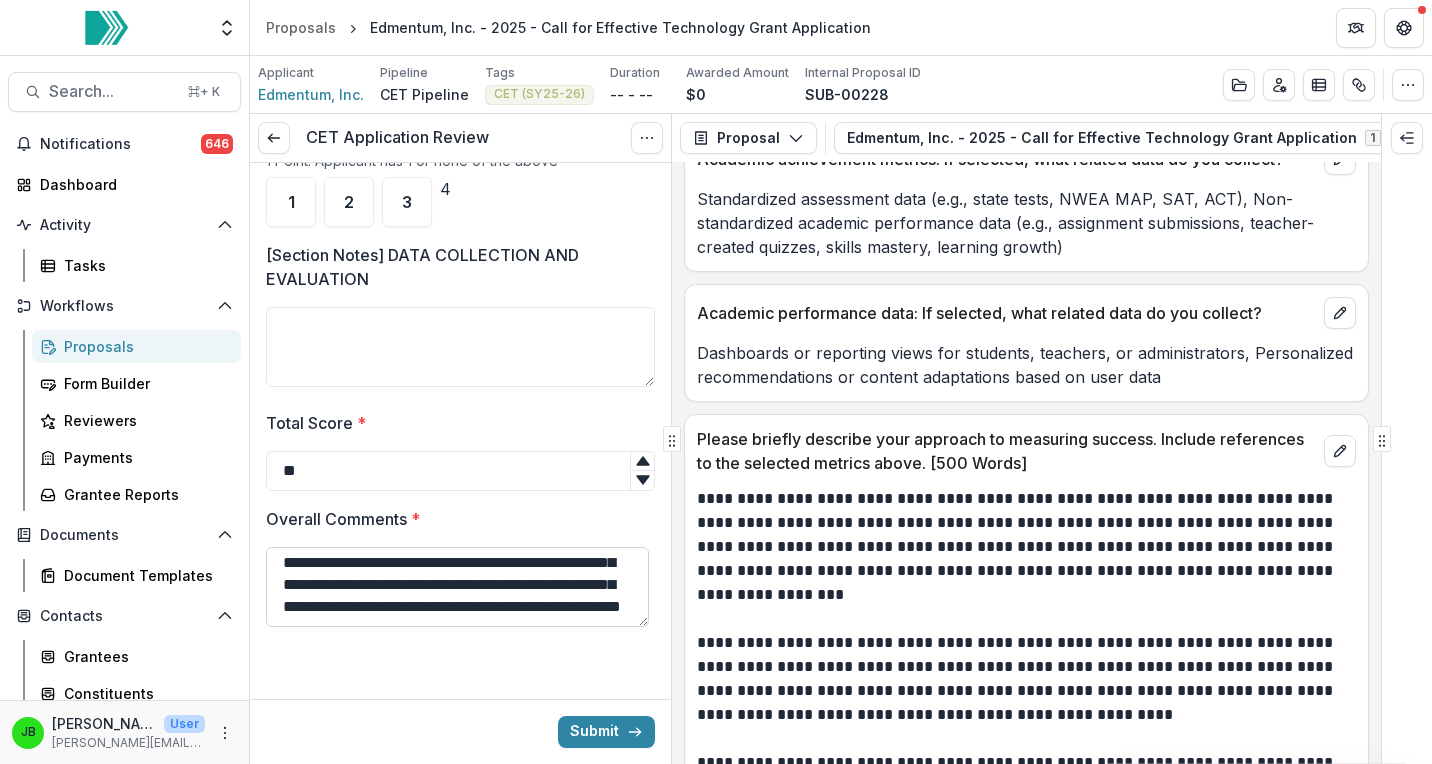 scroll, scrollTop: 127, scrollLeft: 0, axis: vertical 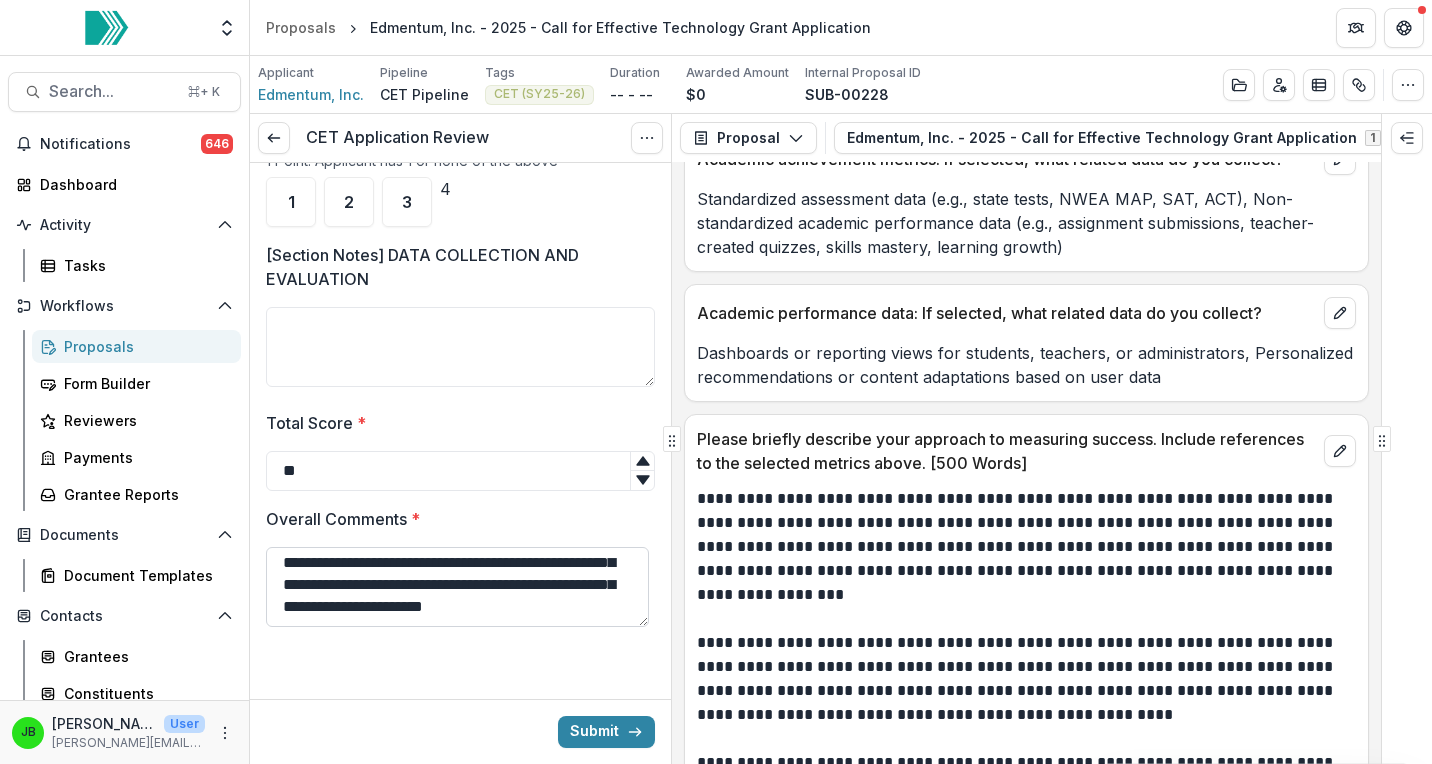 paste on "**********" 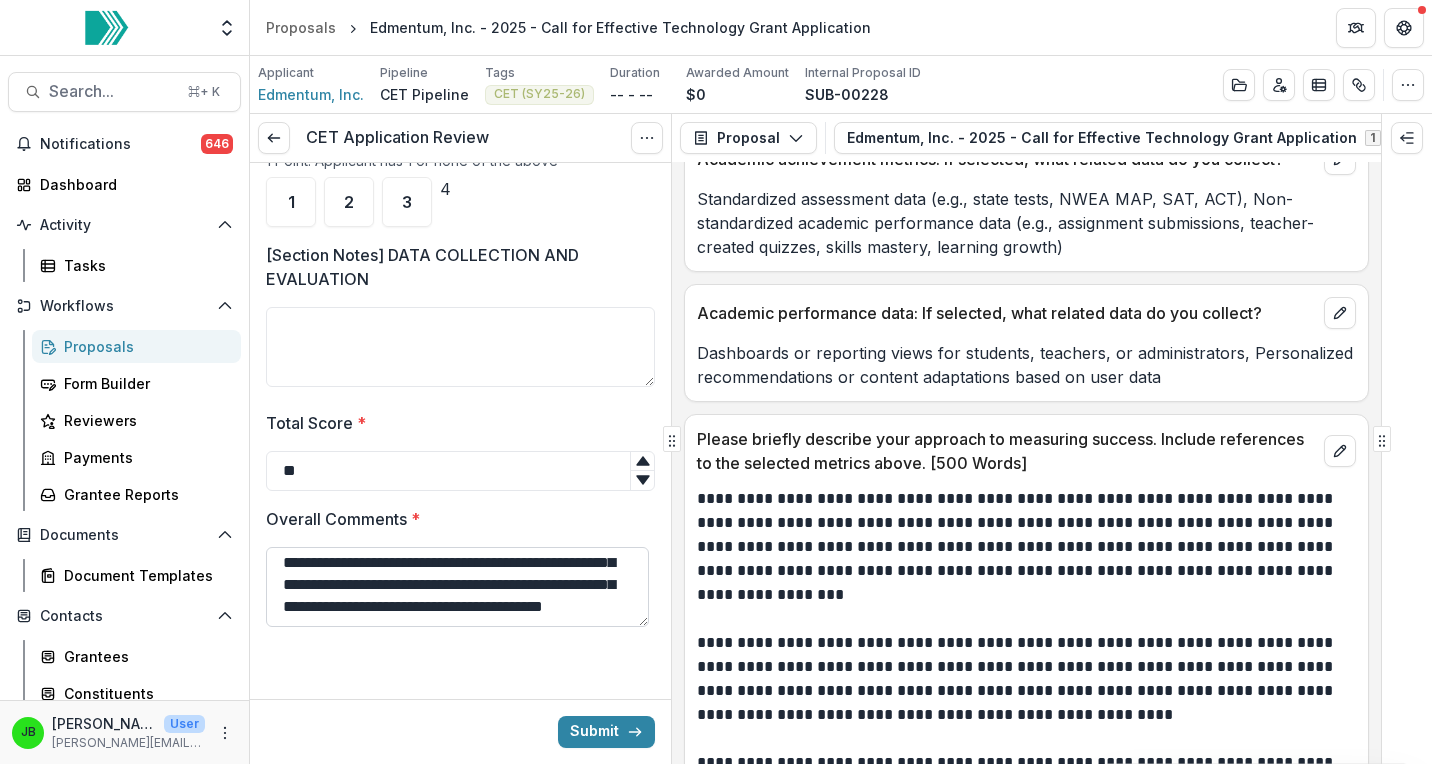 scroll, scrollTop: 215, scrollLeft: 0, axis: vertical 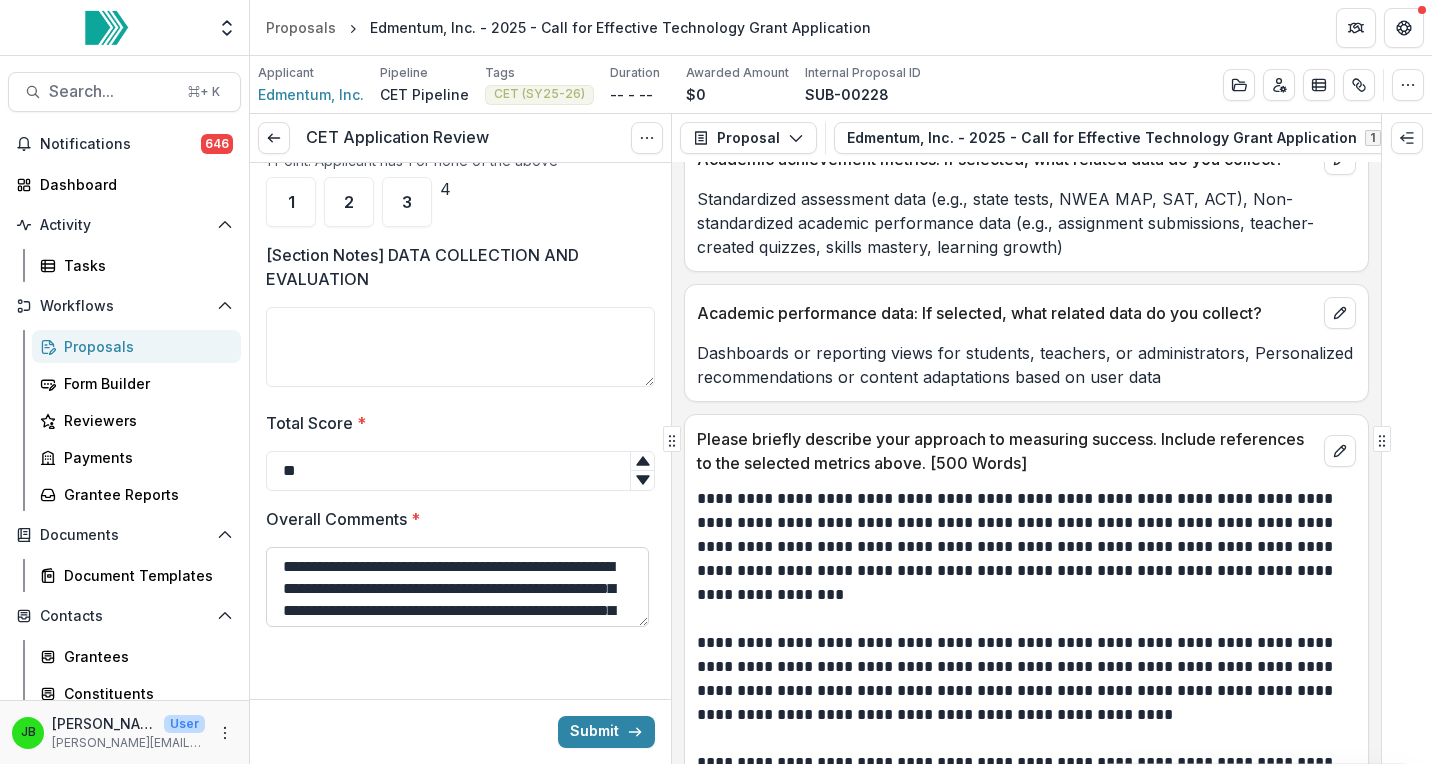 click on "**********" at bounding box center [457, 587] 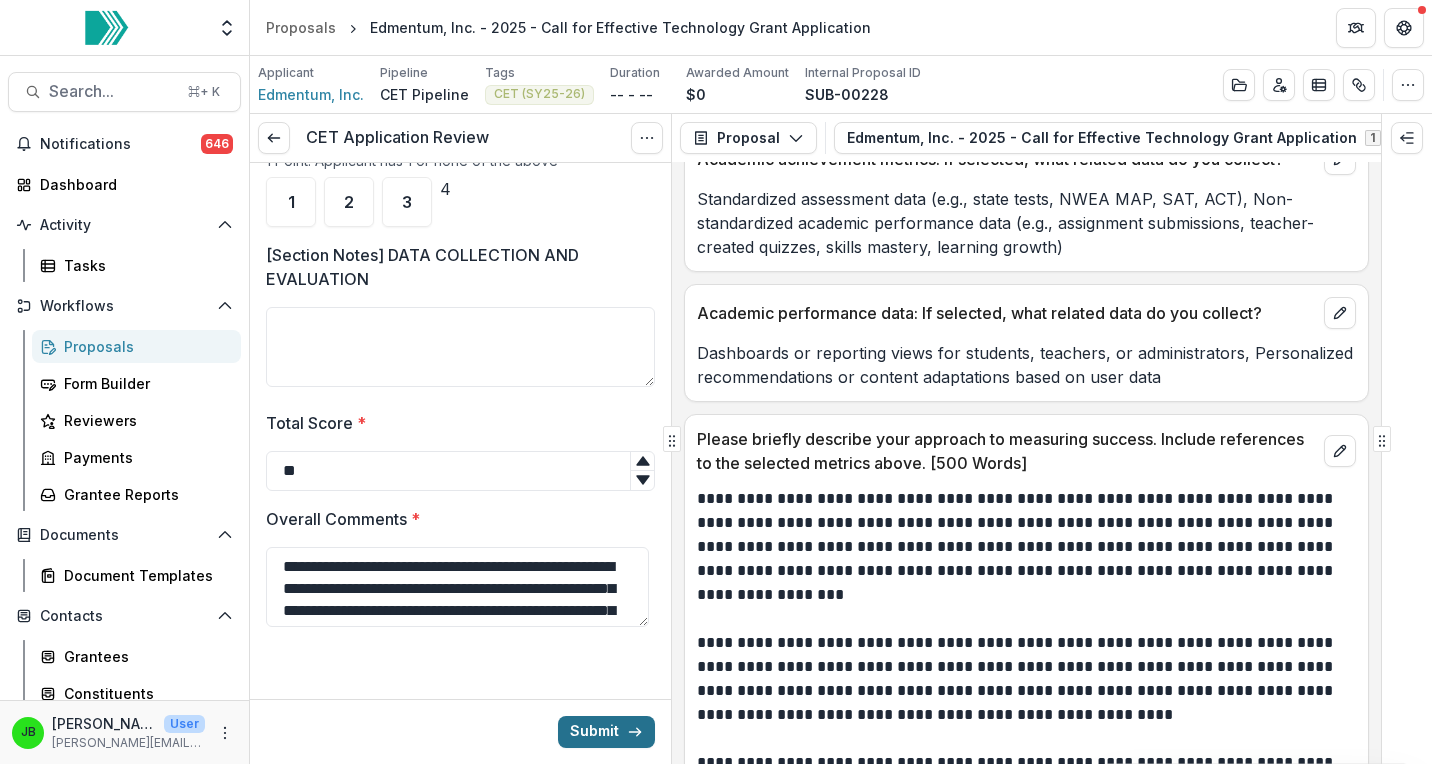 type on "**********" 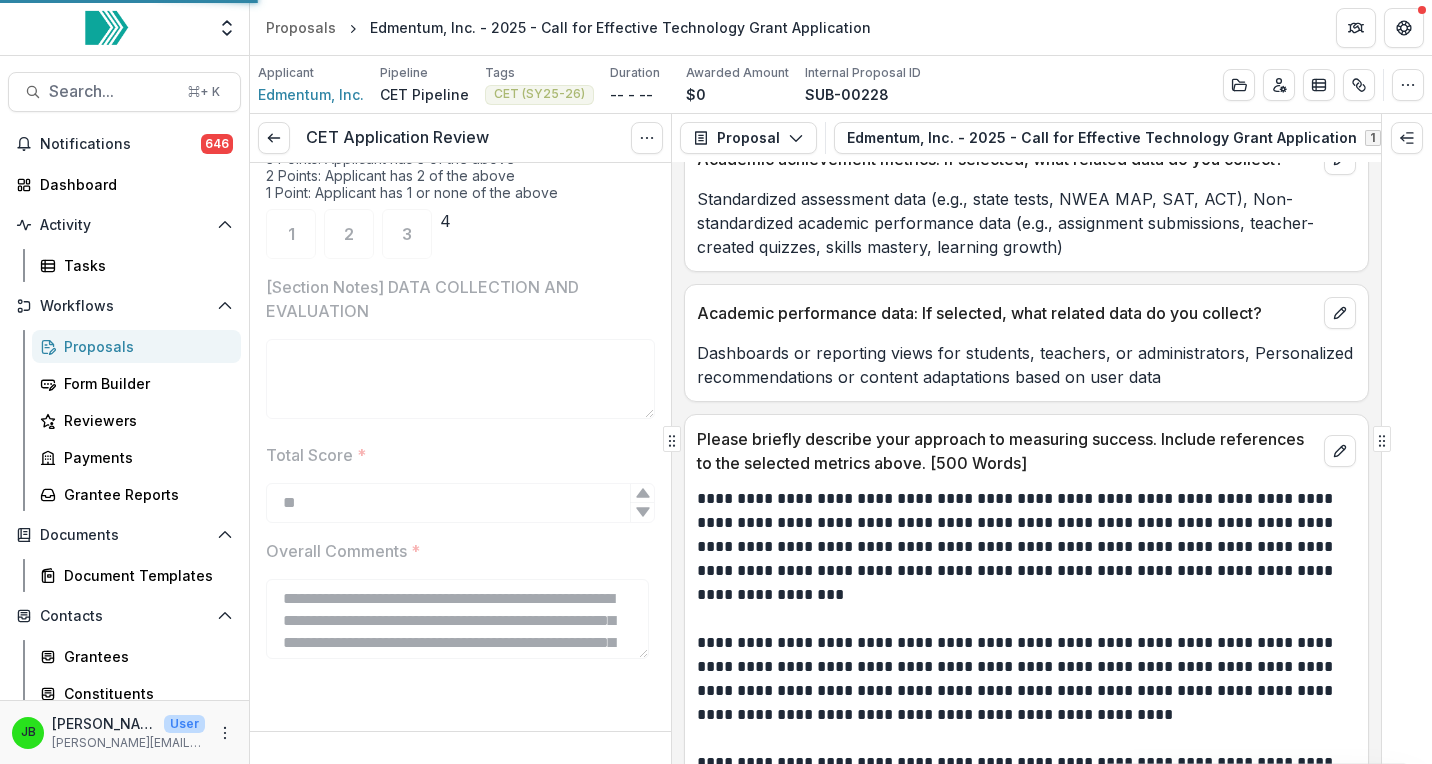 scroll, scrollTop: 5037, scrollLeft: 0, axis: vertical 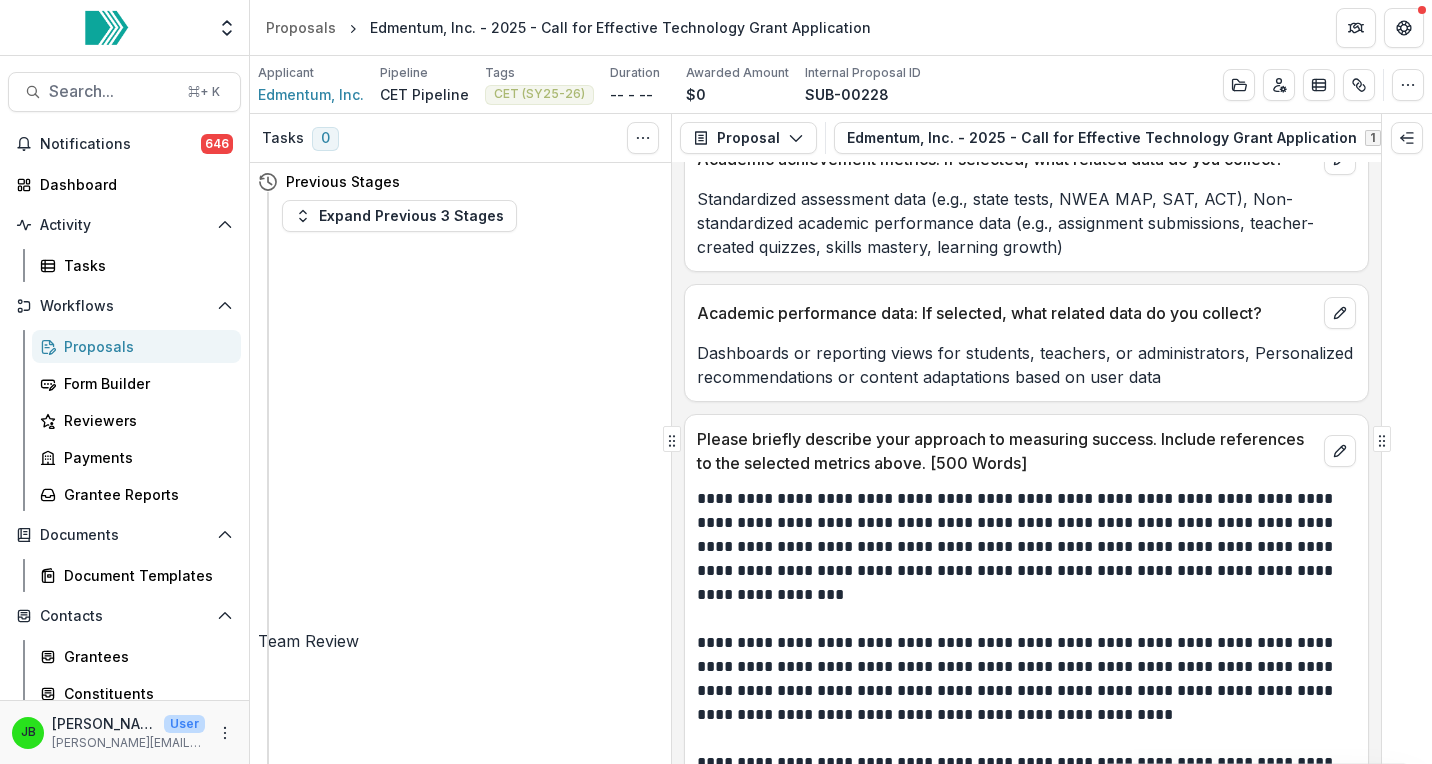 click on "Review Task" at bounding box center (317, 1892) 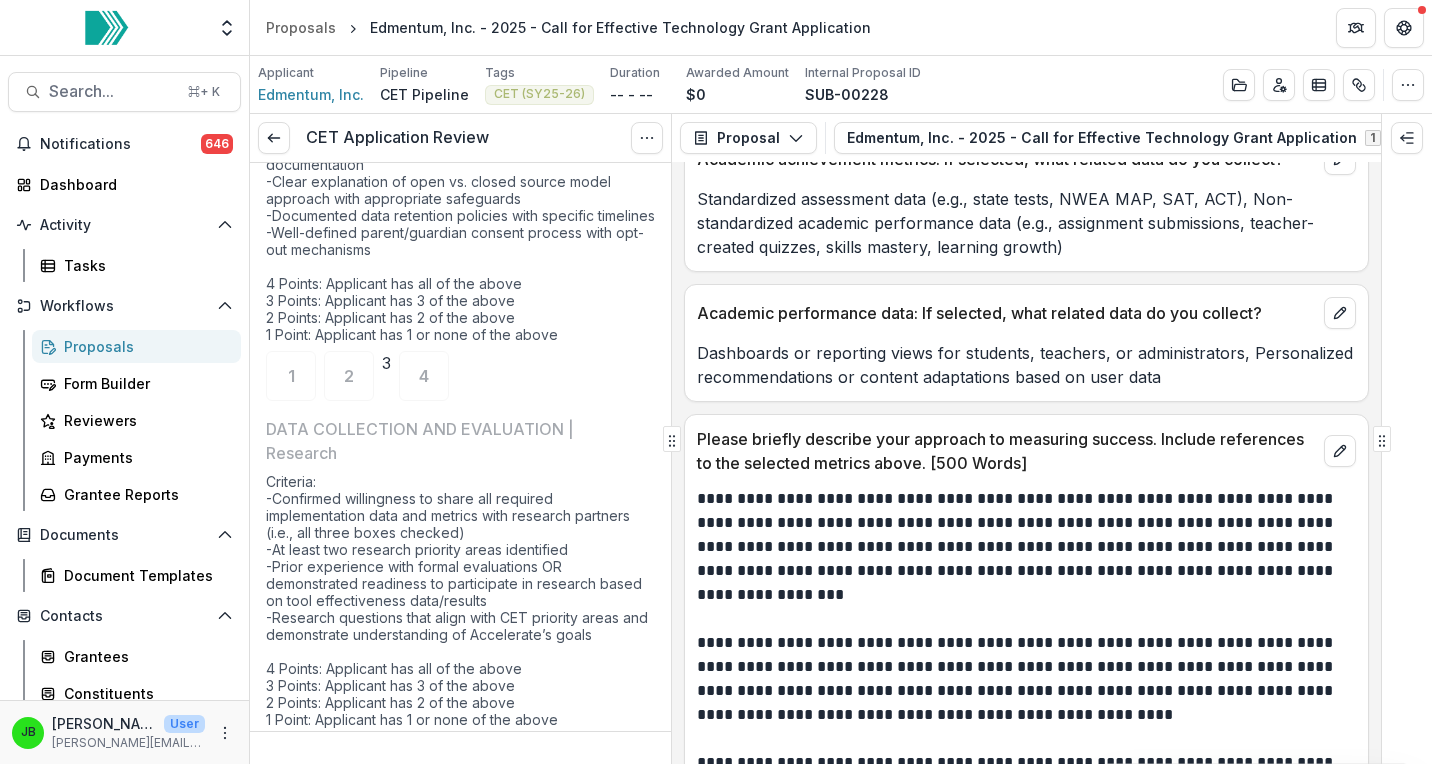 scroll, scrollTop: 5037, scrollLeft: 0, axis: vertical 